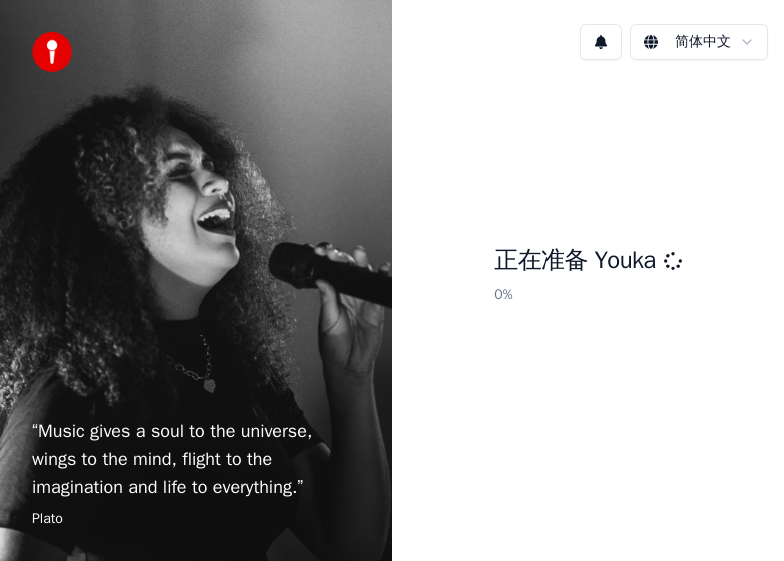scroll, scrollTop: 0, scrollLeft: 0, axis: both 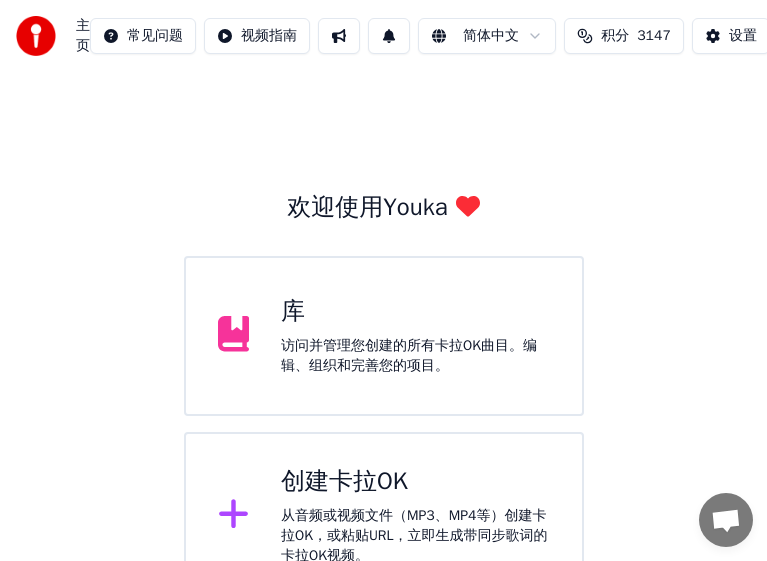 click on "创建[PERSON_NAME]OK 从音频或视频文件（MP3、MP4等）创建[PERSON_NAME]OK，或粘贴URL，立即生成带同步歌词的[PERSON_NAME]OK视频。" at bounding box center (384, 516) 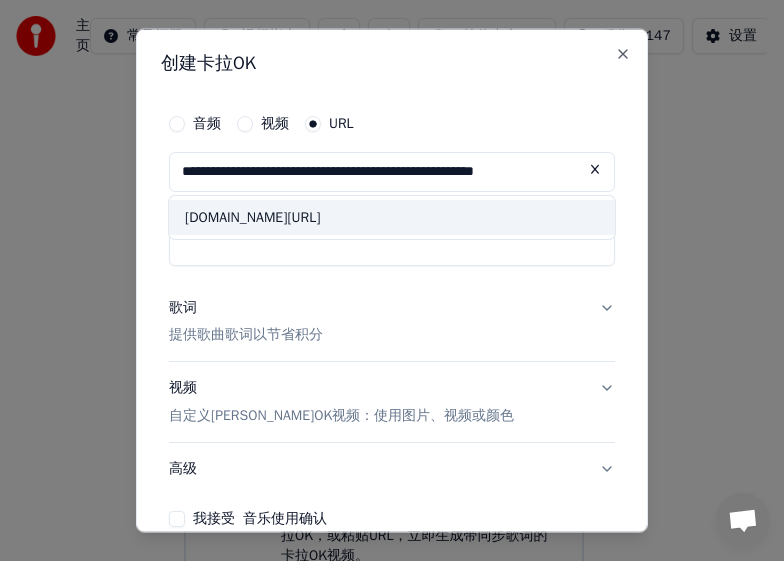 type on "**********" 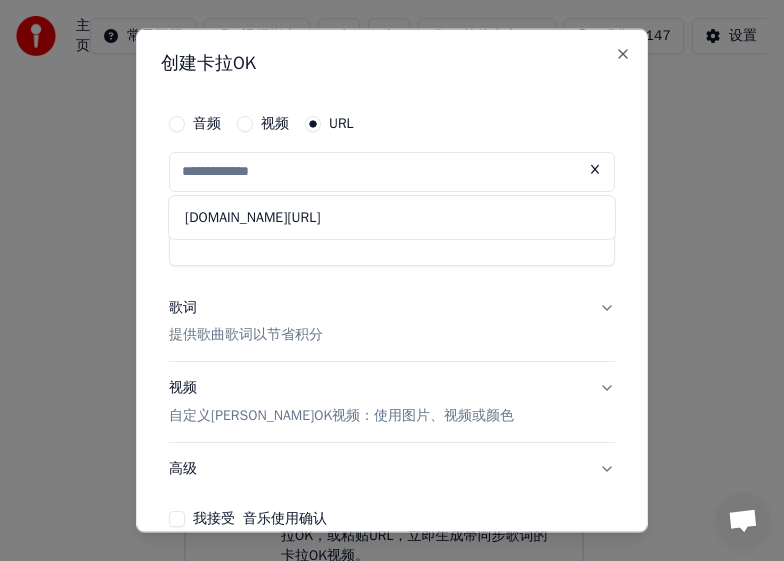 click on "歌词" at bounding box center [183, 307] 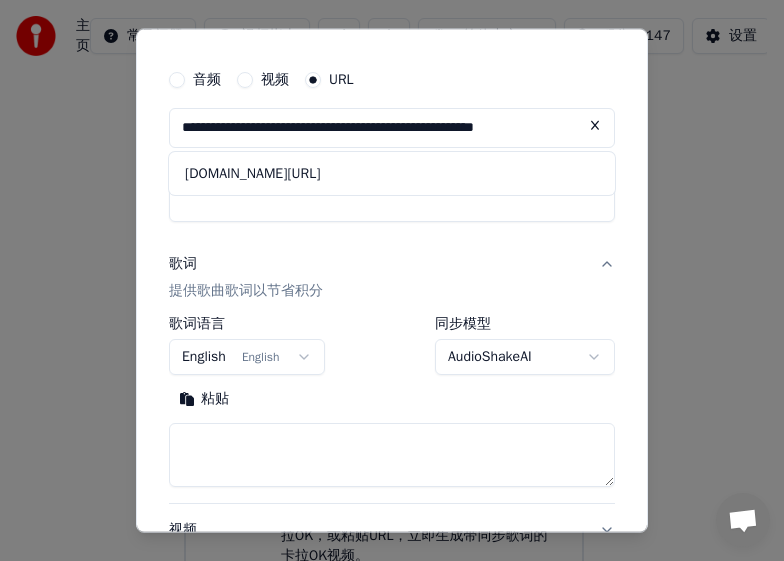 scroll, scrollTop: 0, scrollLeft: 0, axis: both 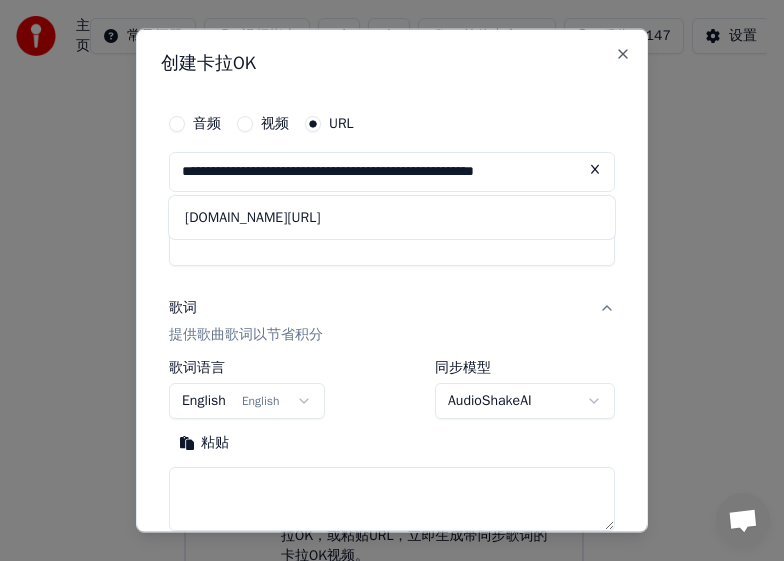 click on "歌词" at bounding box center (183, 307) 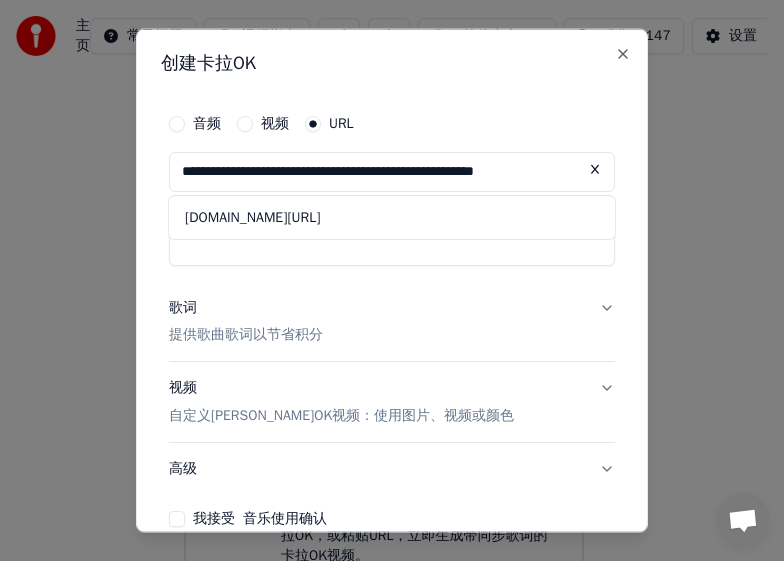 click on "歌词" at bounding box center (183, 307) 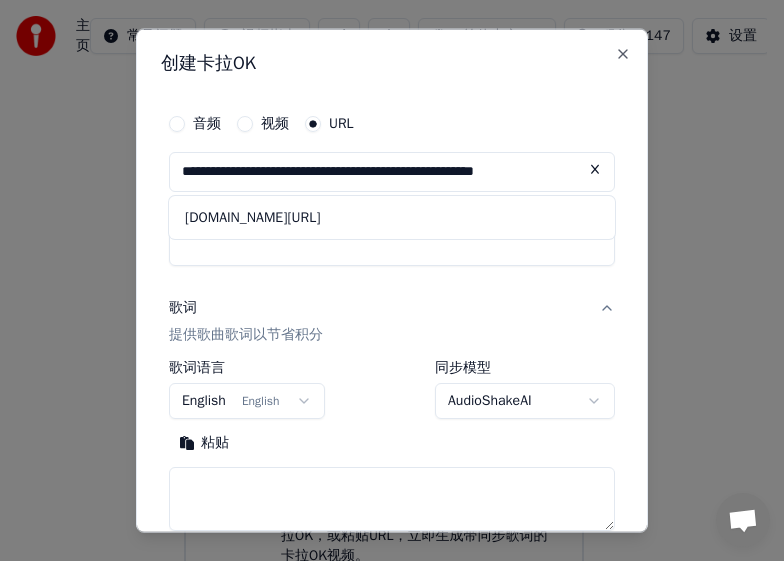 click on "提供歌曲歌词以节省积分" at bounding box center [246, 335] 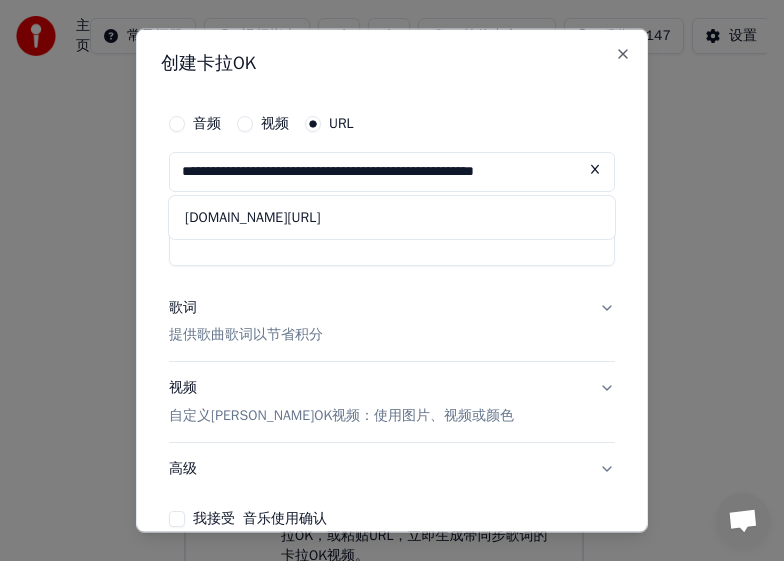 click on "提供歌曲歌词以节省积分" at bounding box center [246, 335] 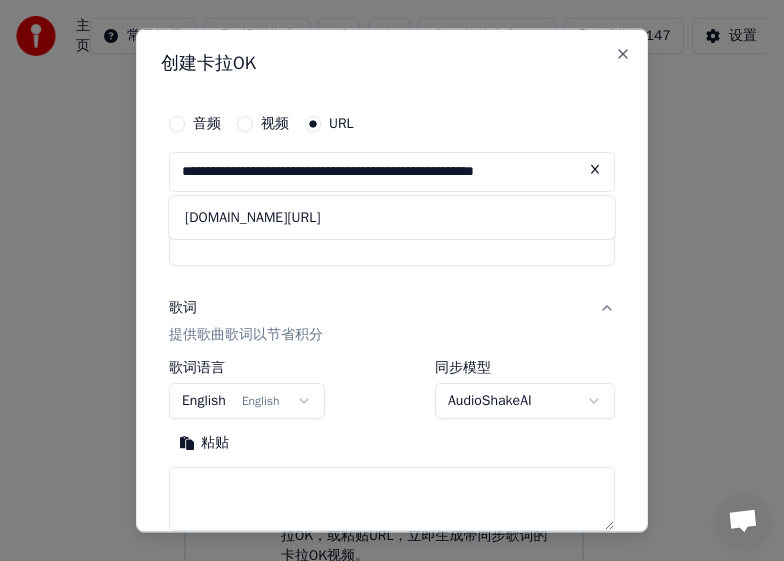 click on "English English" at bounding box center (247, 401) 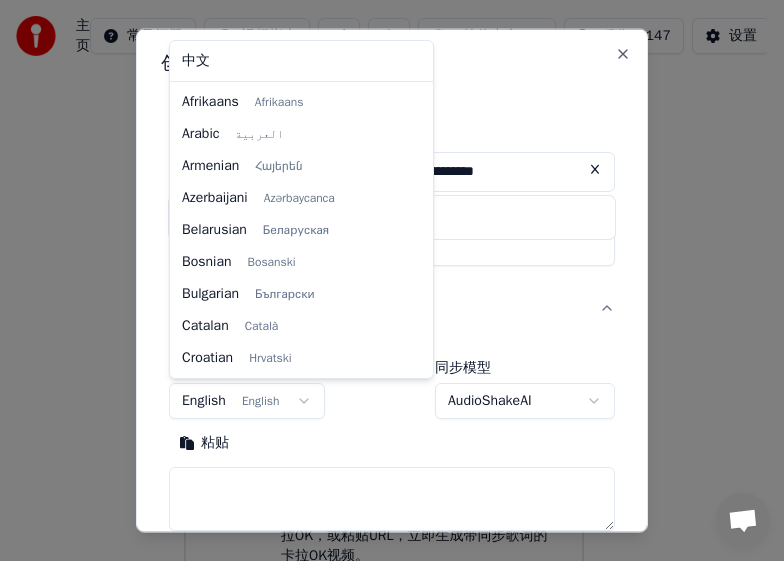 scroll, scrollTop: 128, scrollLeft: 0, axis: vertical 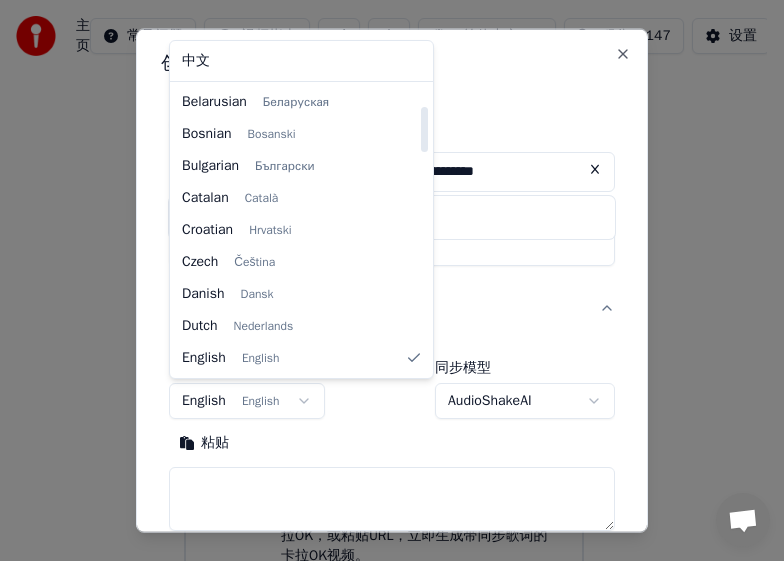 select on "**" 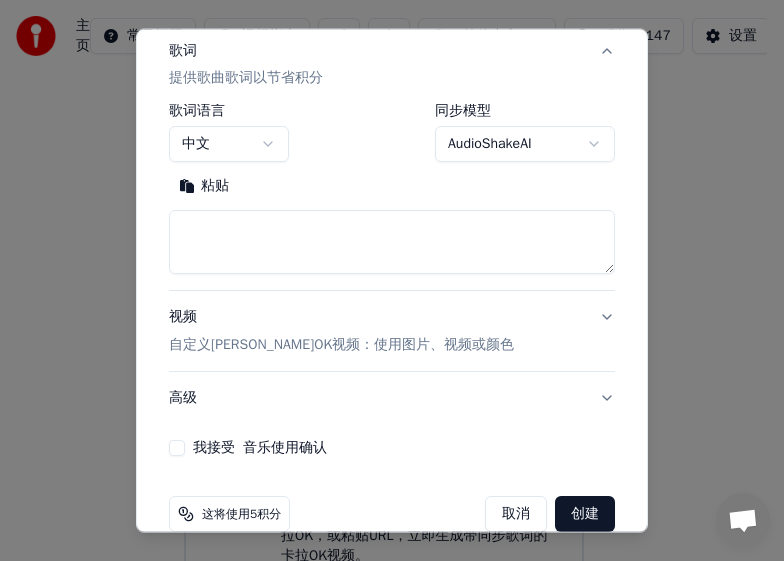 scroll, scrollTop: 289, scrollLeft: 0, axis: vertical 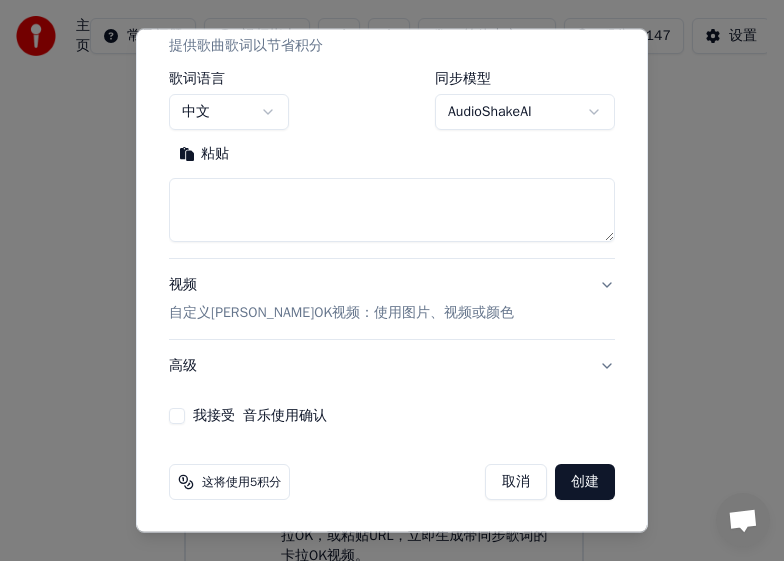 click at bounding box center (392, 210) 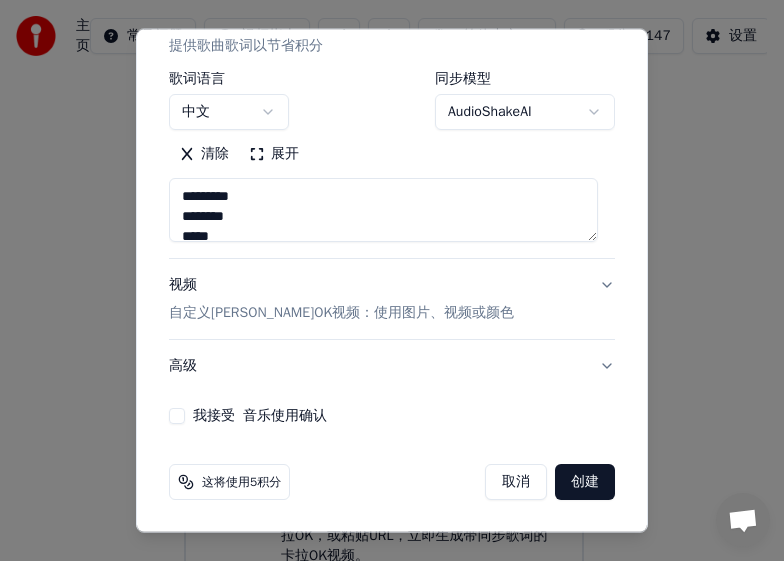 type on "**********" 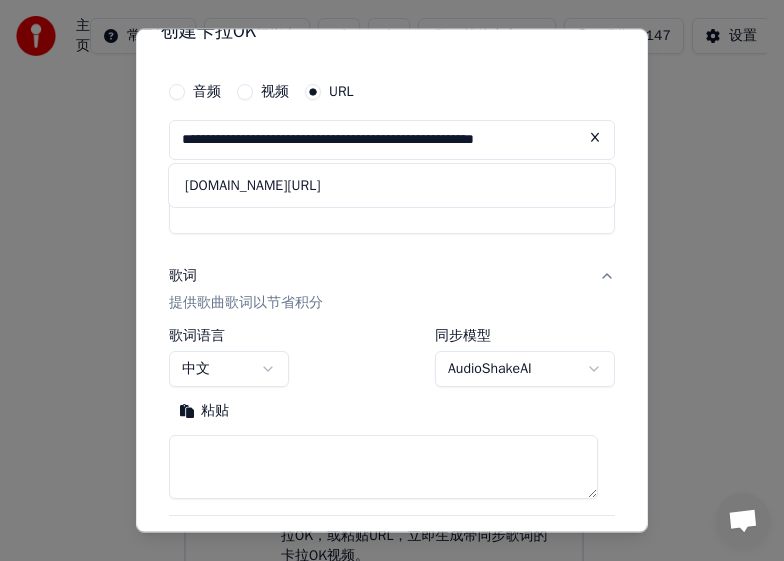 scroll, scrollTop: 0, scrollLeft: 0, axis: both 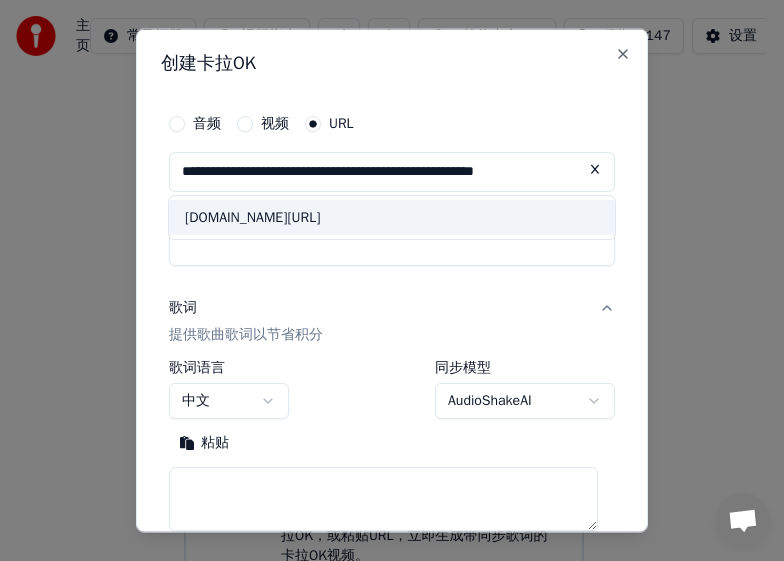 click on "[DOMAIN_NAME][URL]" at bounding box center (392, 217) 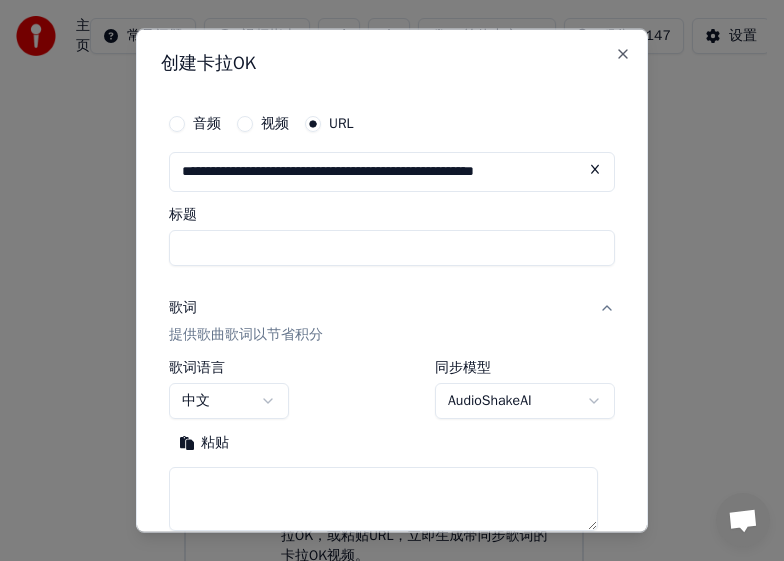 click on "标题" at bounding box center (392, 247) 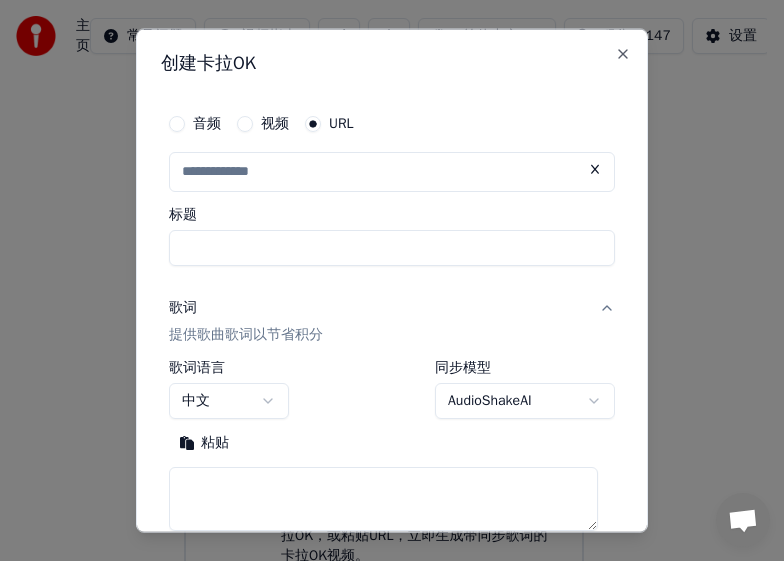 type on "**********" 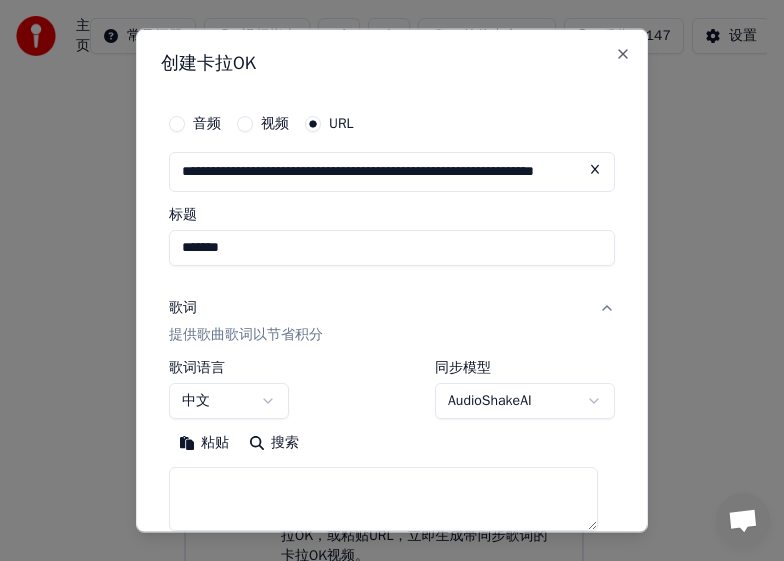 type on "*******" 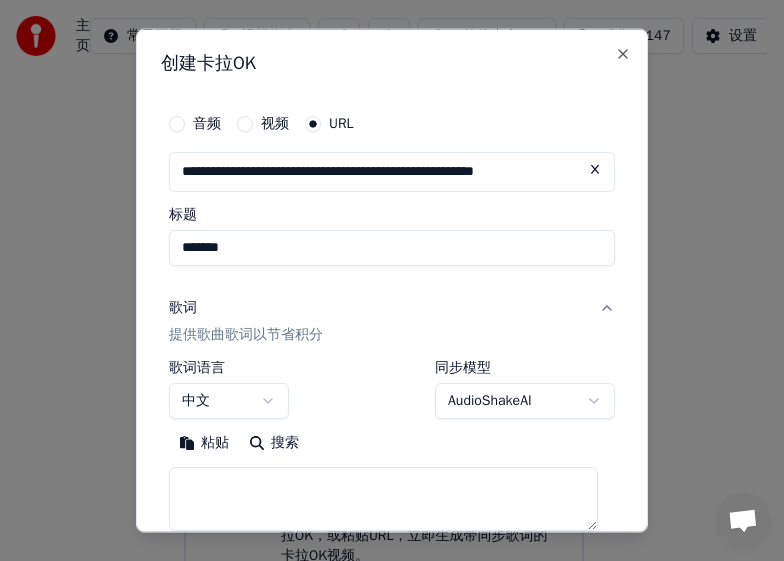 click on "**********" at bounding box center (392, 390) 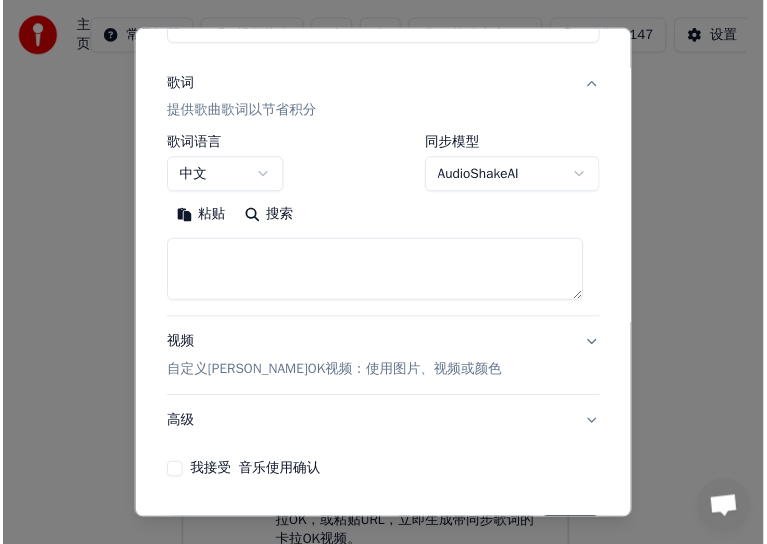 scroll, scrollTop: 289, scrollLeft: 0, axis: vertical 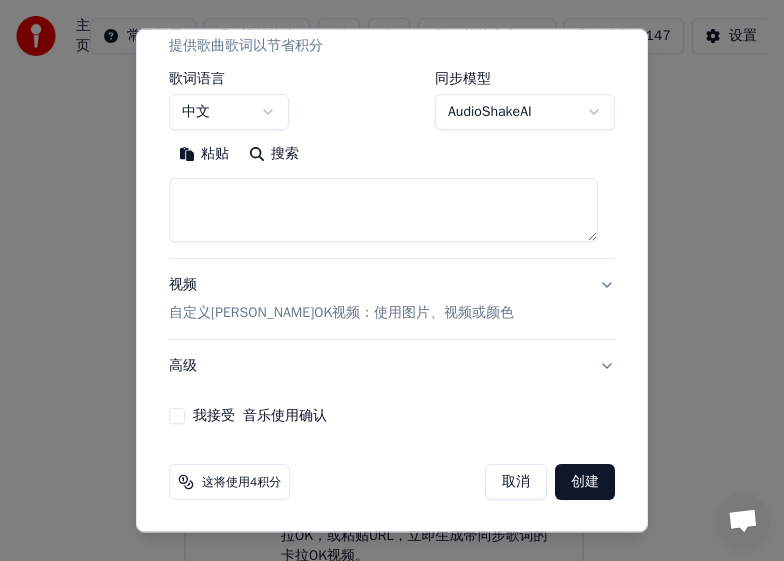 click on "我接受   音乐使用确认" at bounding box center (177, 416) 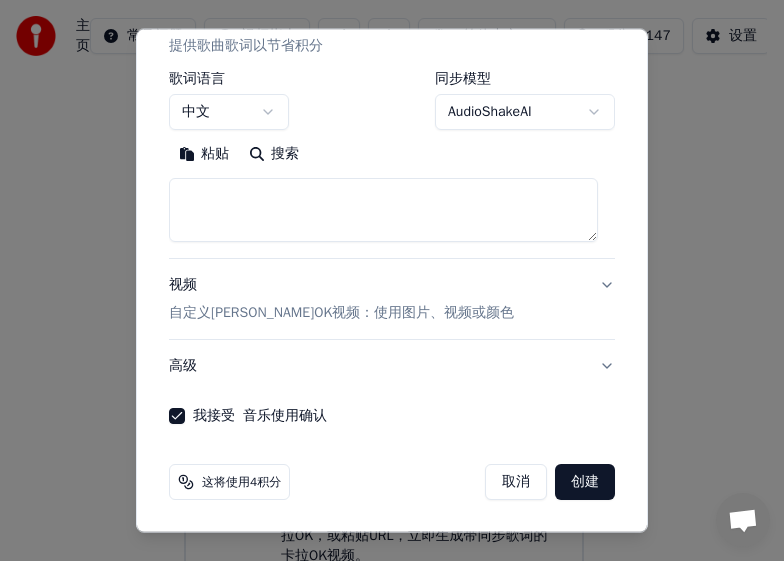 click on "创建" at bounding box center [585, 482] 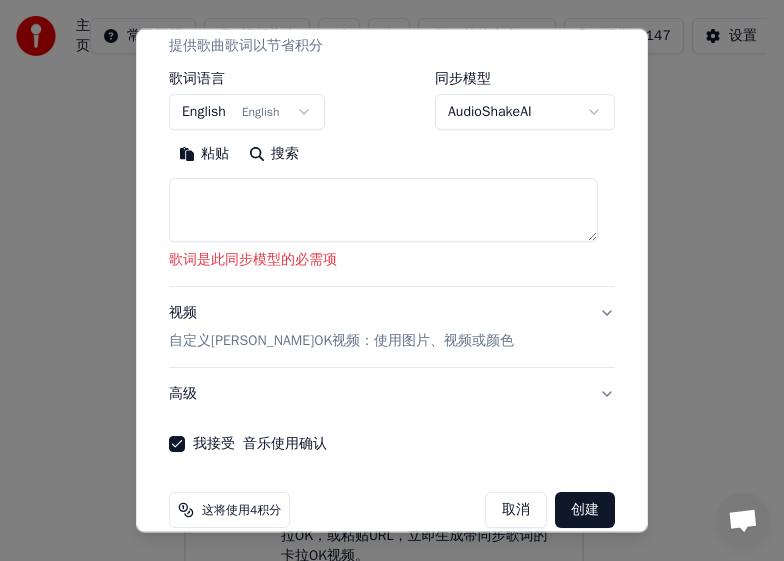 click at bounding box center [383, 210] 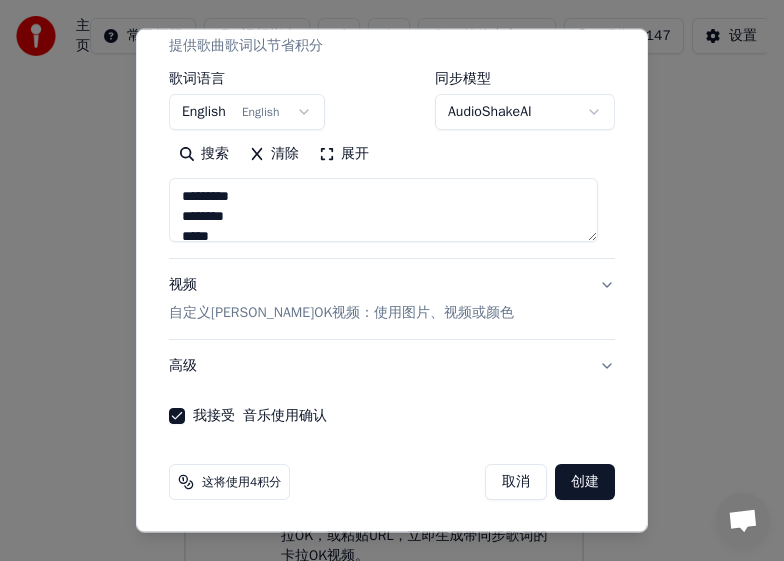 click on "创建" at bounding box center [585, 482] 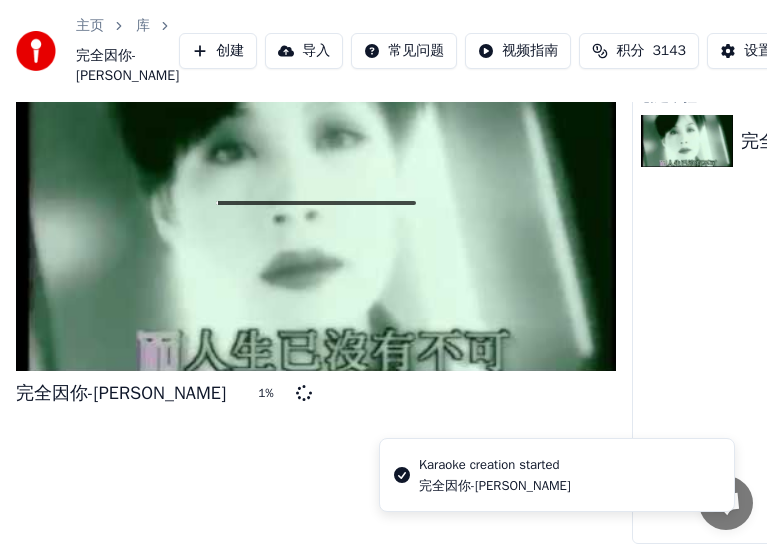 scroll, scrollTop: 153, scrollLeft: 0, axis: vertical 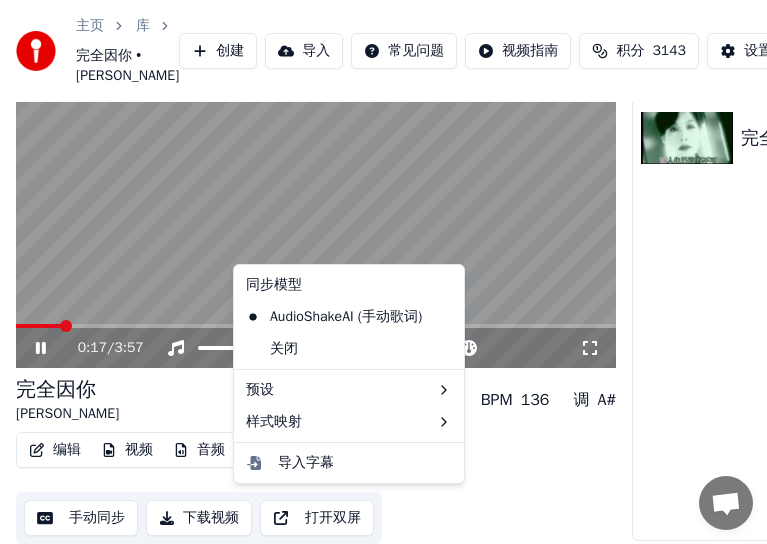 click on "字幕" at bounding box center (271, 450) 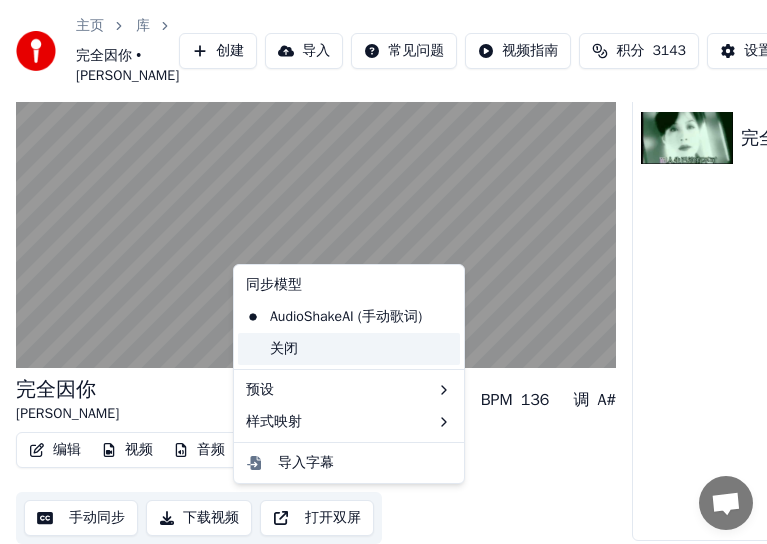 click on "关闭" at bounding box center [349, 349] 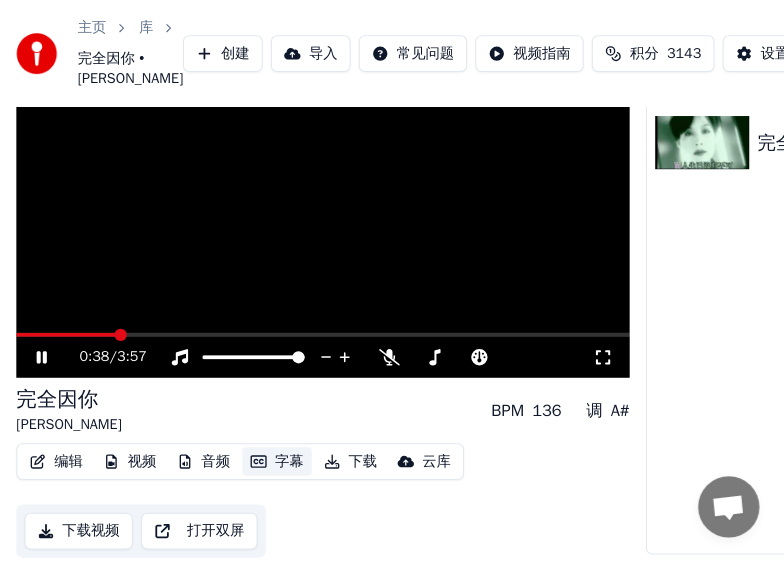 scroll, scrollTop: 0, scrollLeft: 0, axis: both 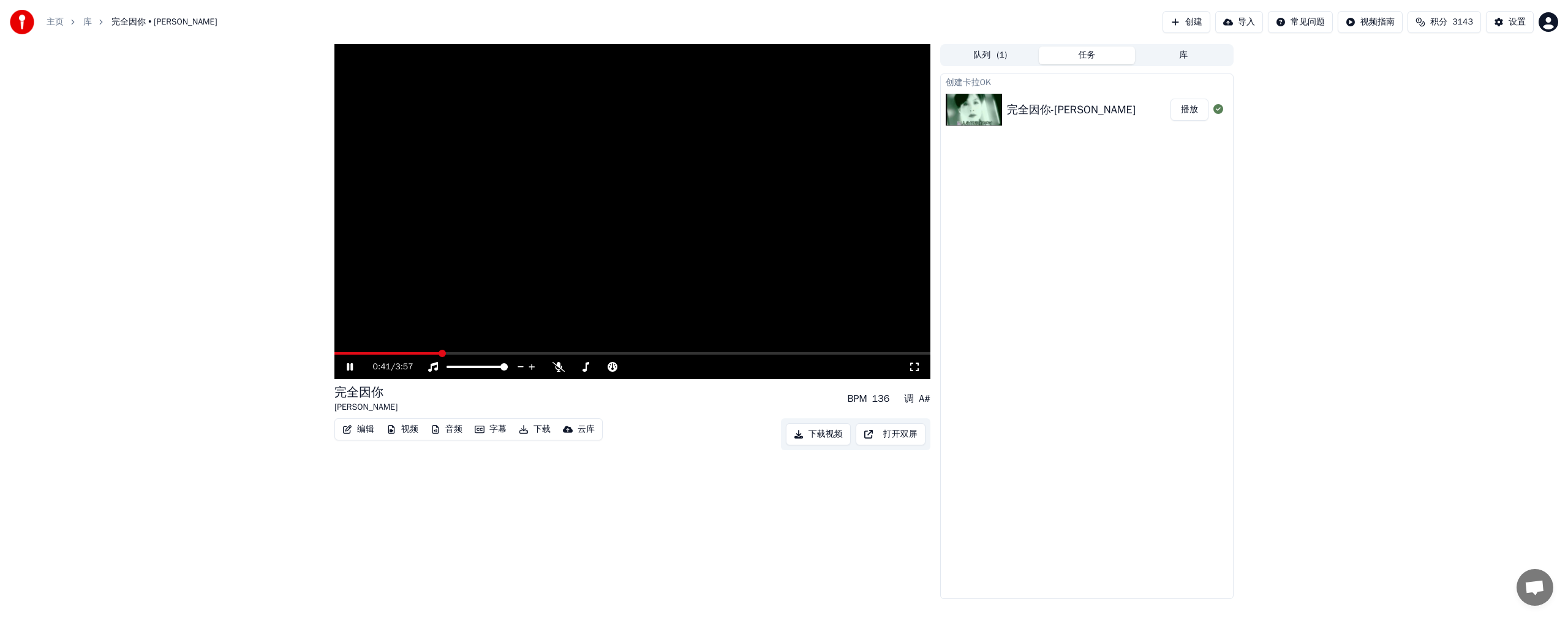click 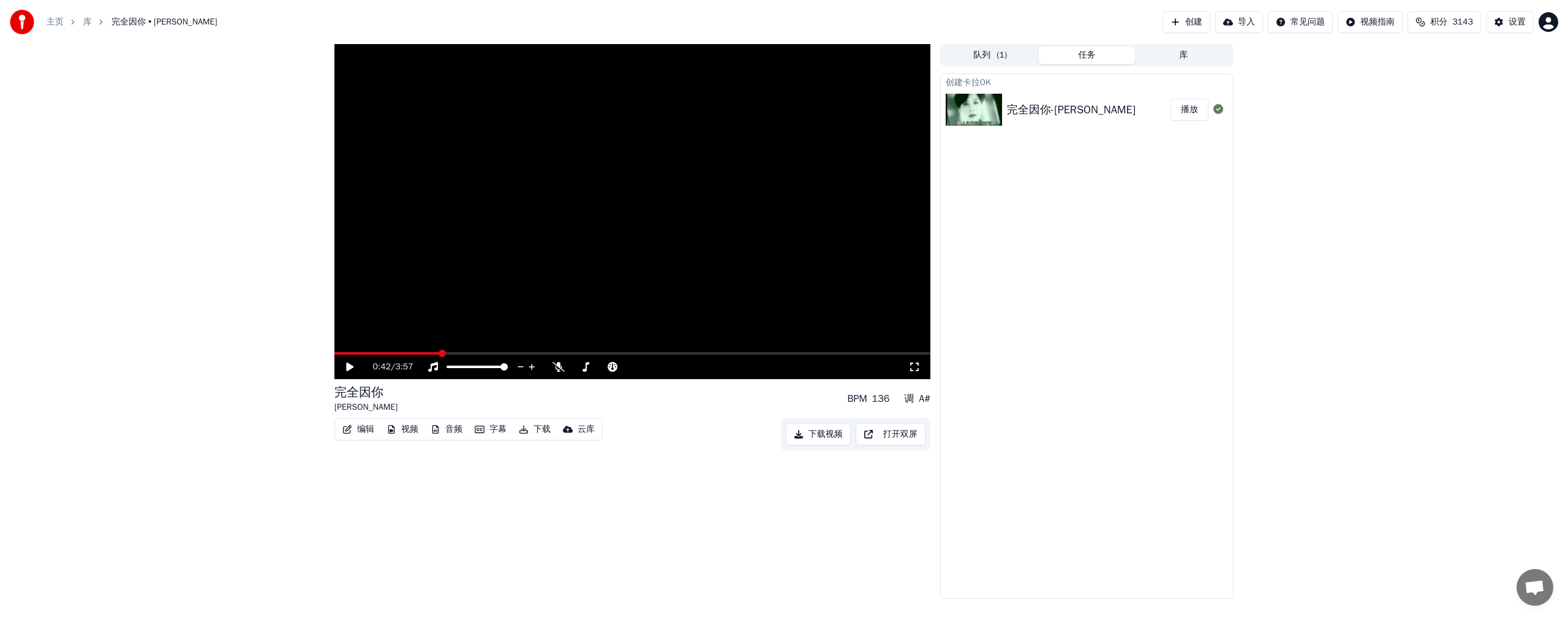 click on "0:42  /  3:57" at bounding box center [632, 367] 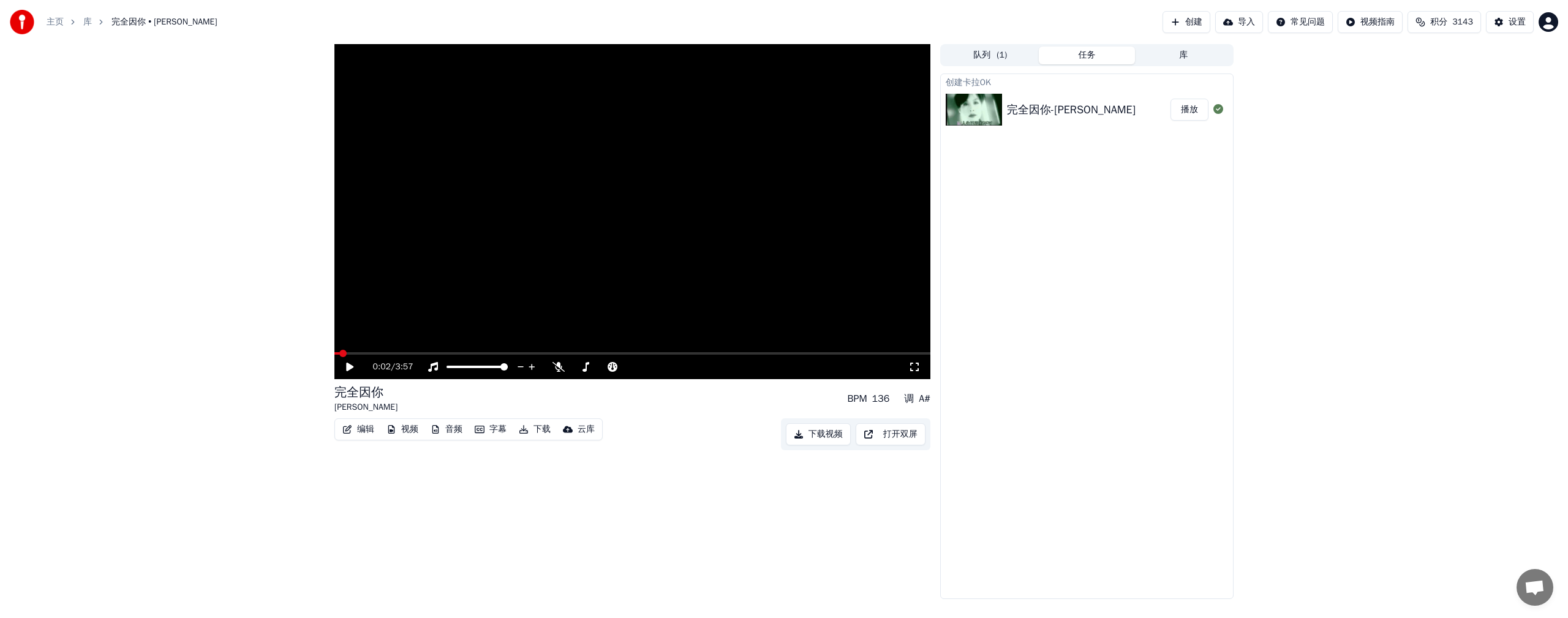 click at bounding box center [337, 353] 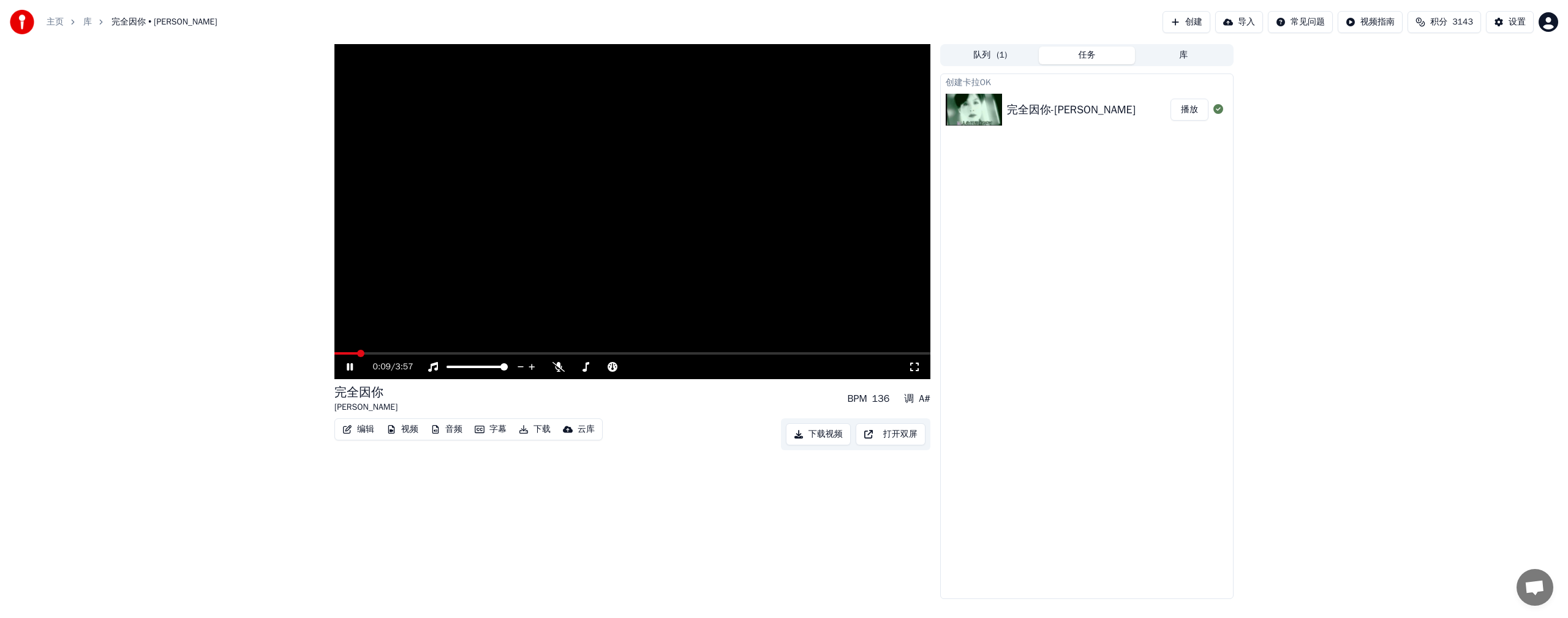 click on "播放" at bounding box center [1189, 110] 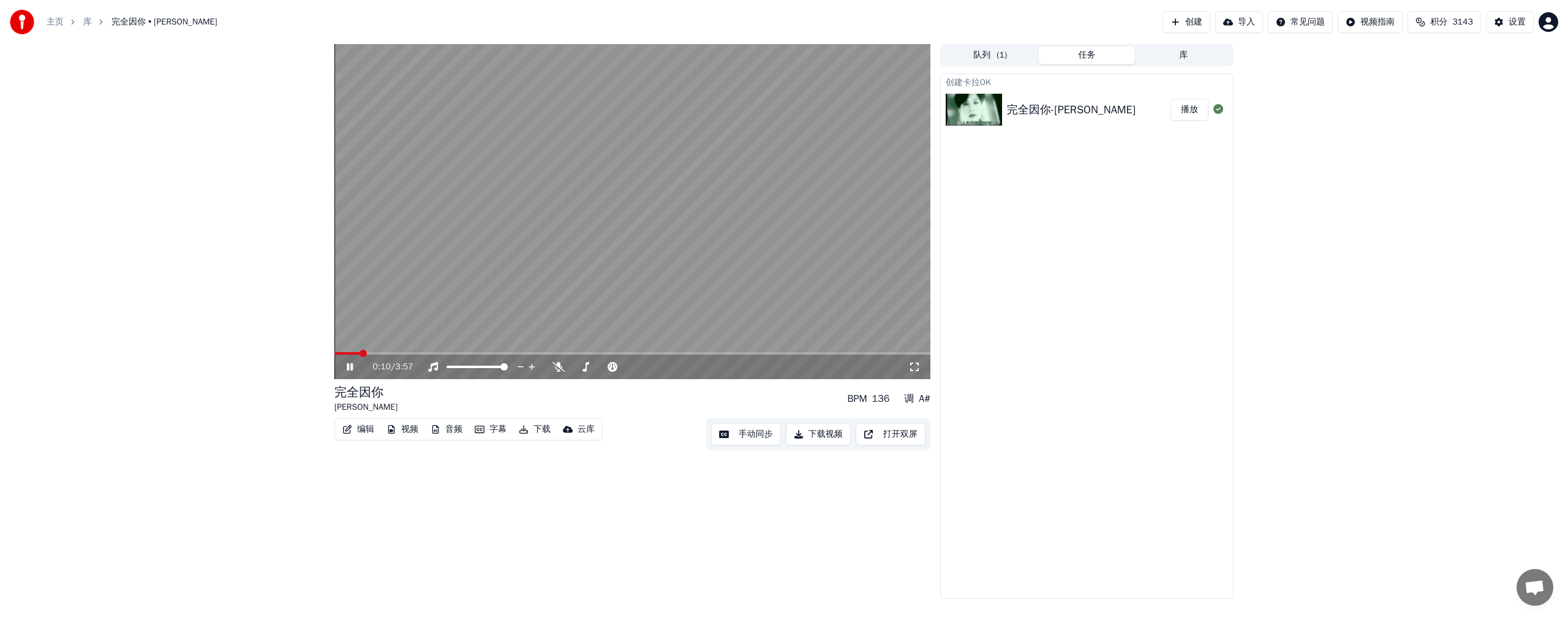 click at bounding box center [347, 353] 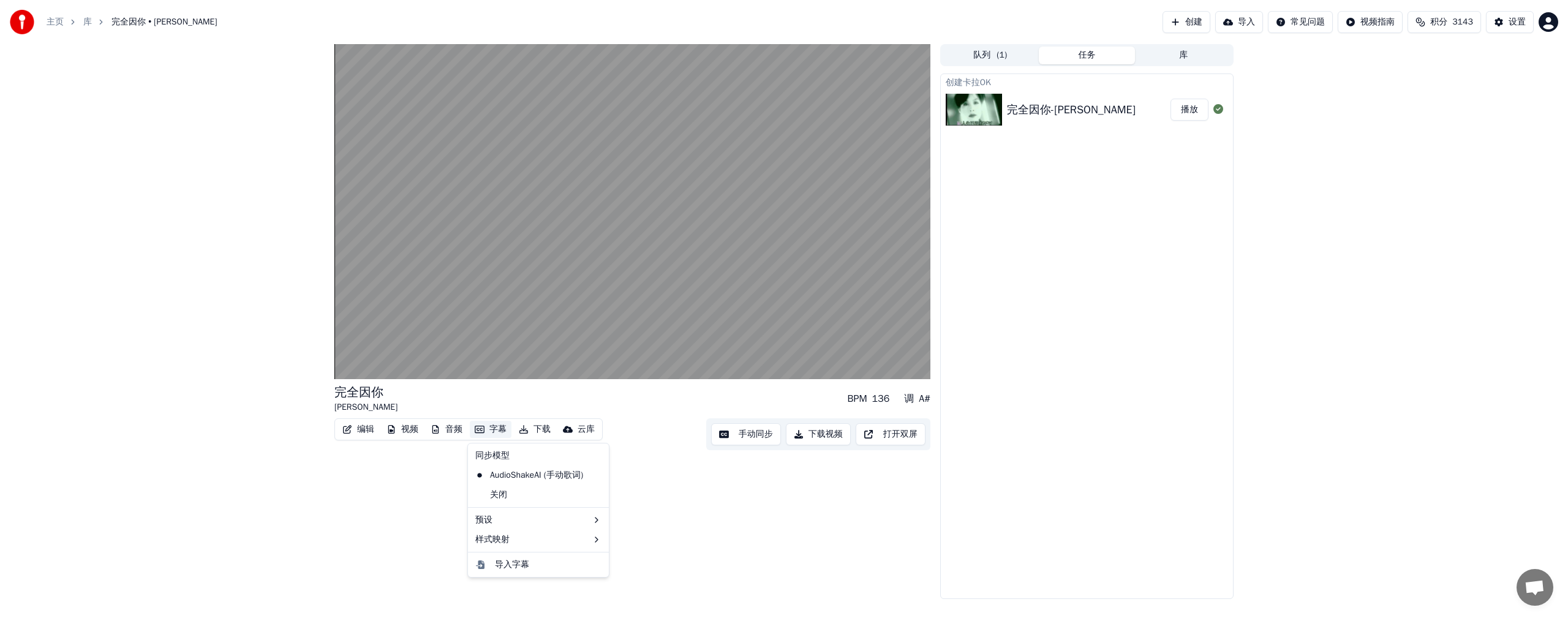 click on "字幕" at bounding box center (491, 429) 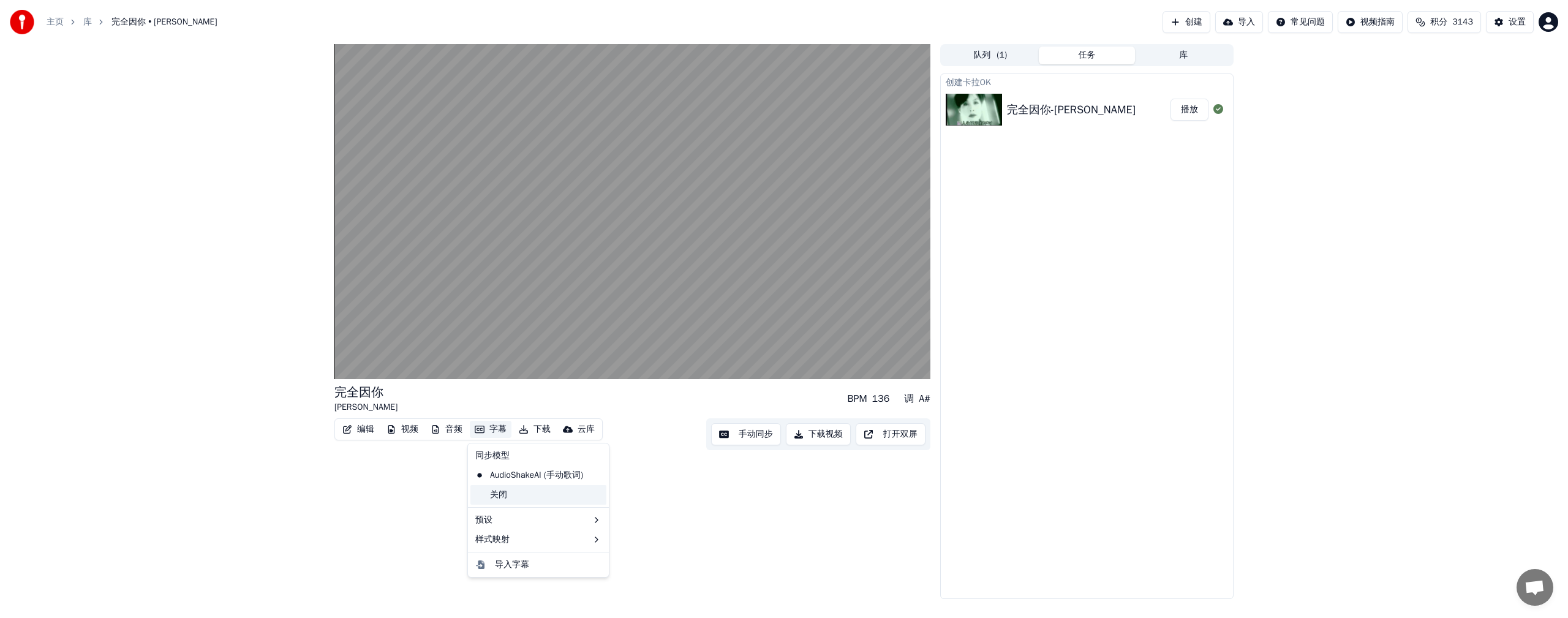 click on "关闭" at bounding box center [538, 495] 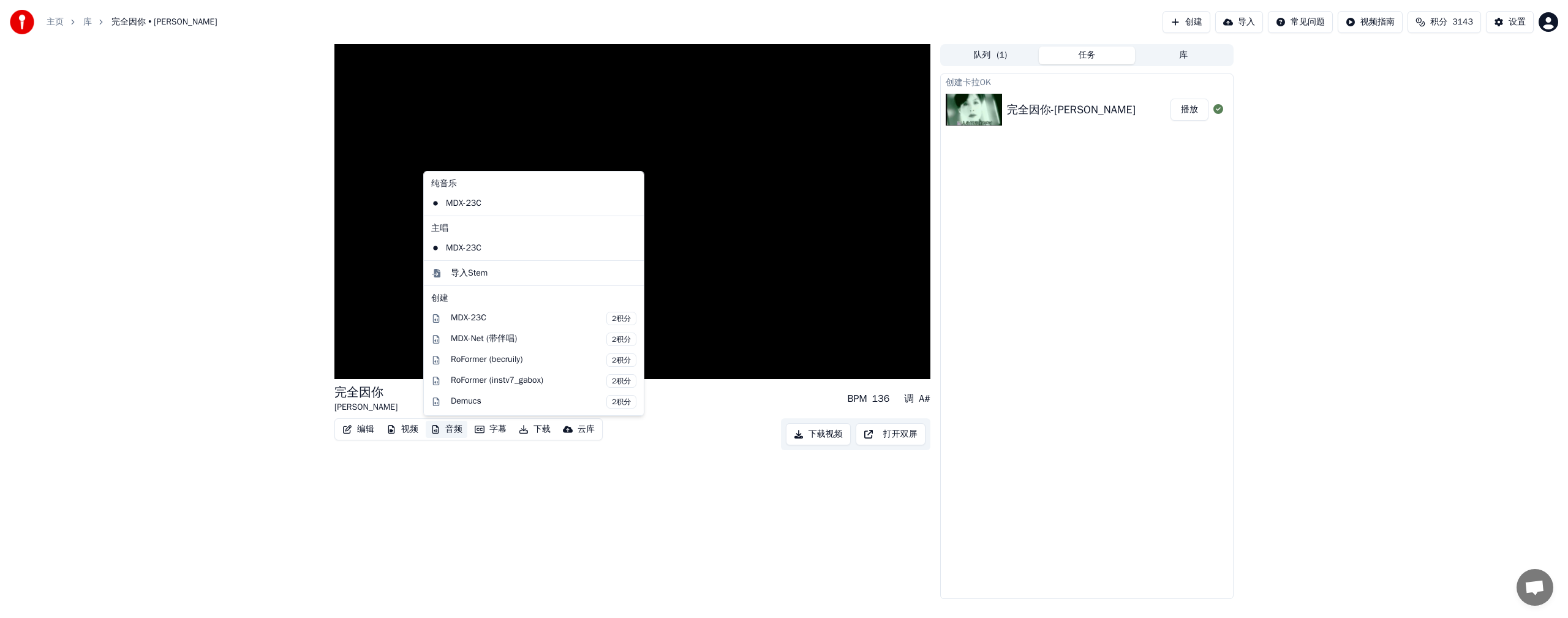 click on "音频" at bounding box center [447, 429] 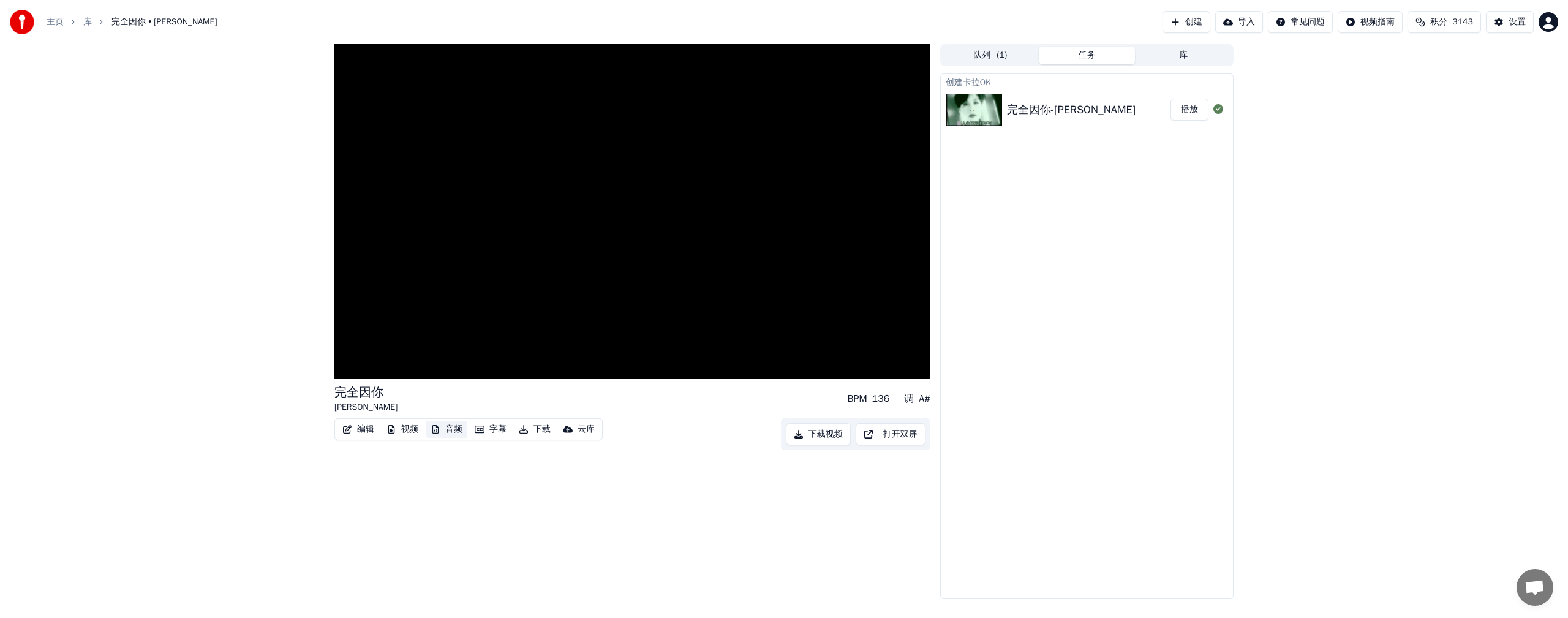 click on "音频" at bounding box center (447, 429) 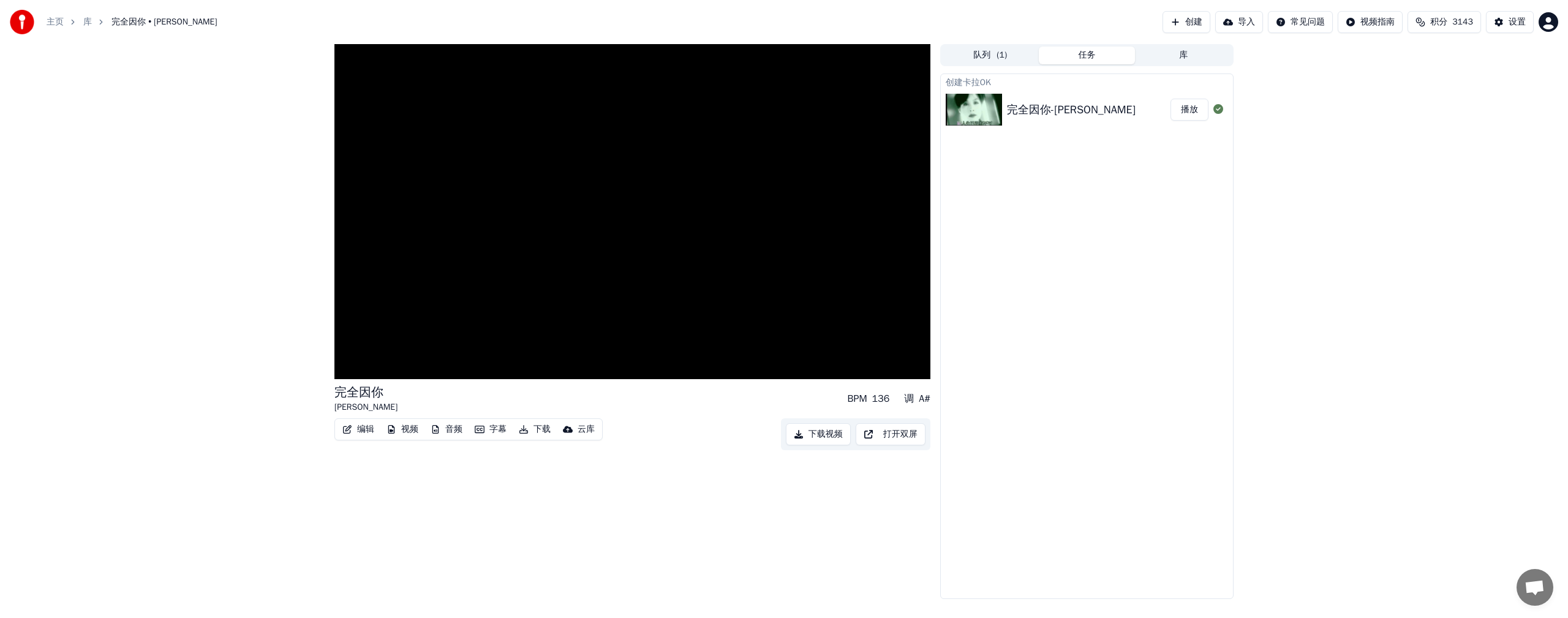 click on "下载" at bounding box center (535, 429) 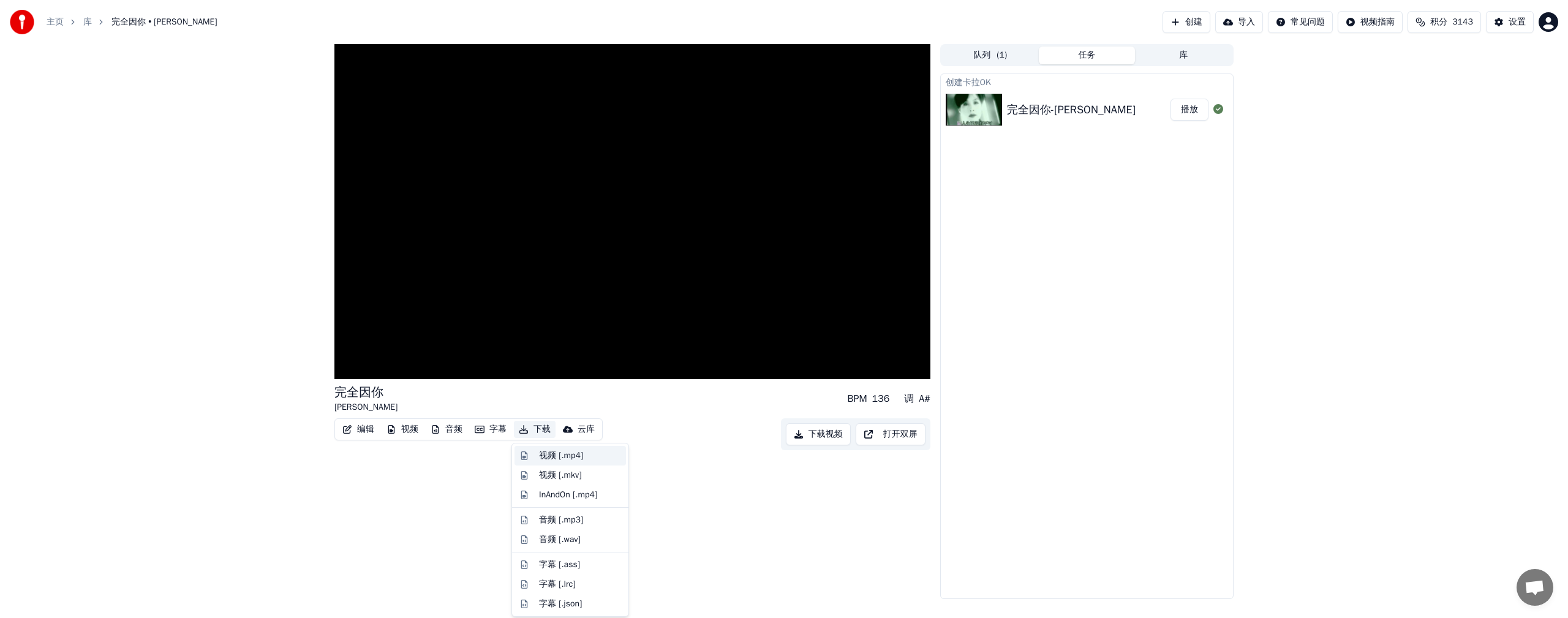 click on "视频 [.mp4]" at bounding box center [561, 456] 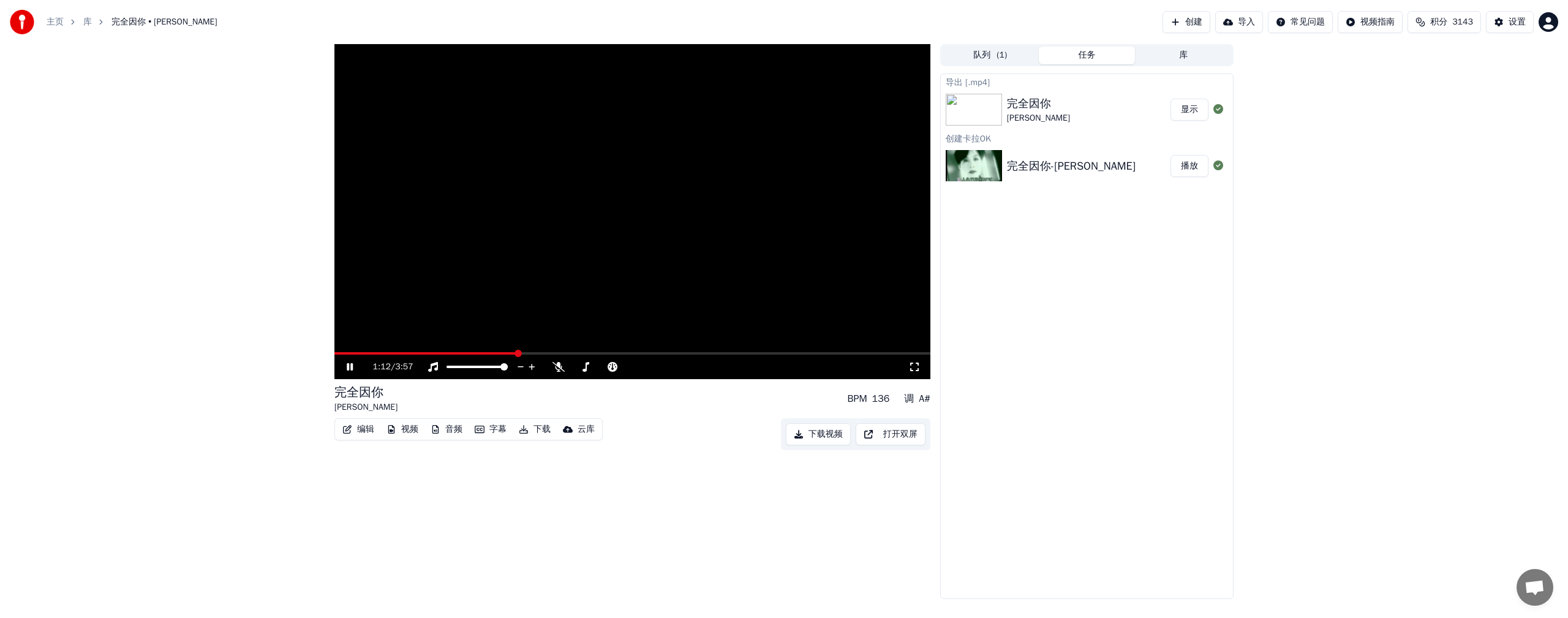 click 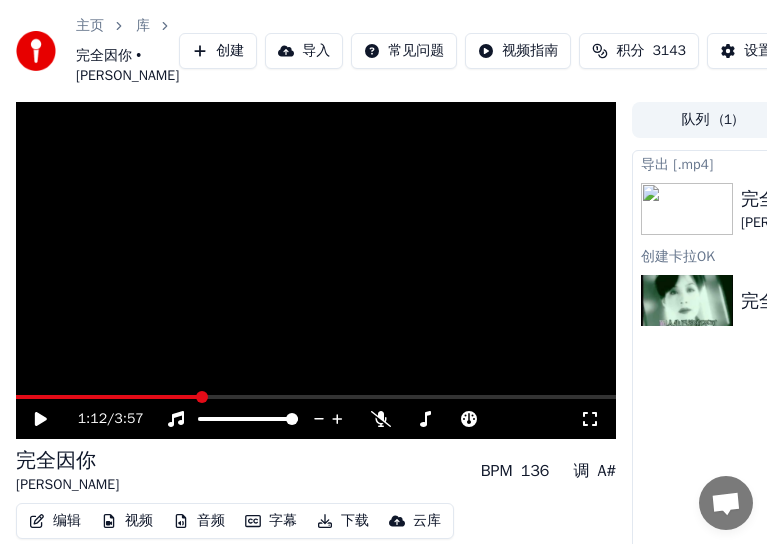 click on "主页 库 完全因你 • [PERSON_NAME]" at bounding box center [97, 51] 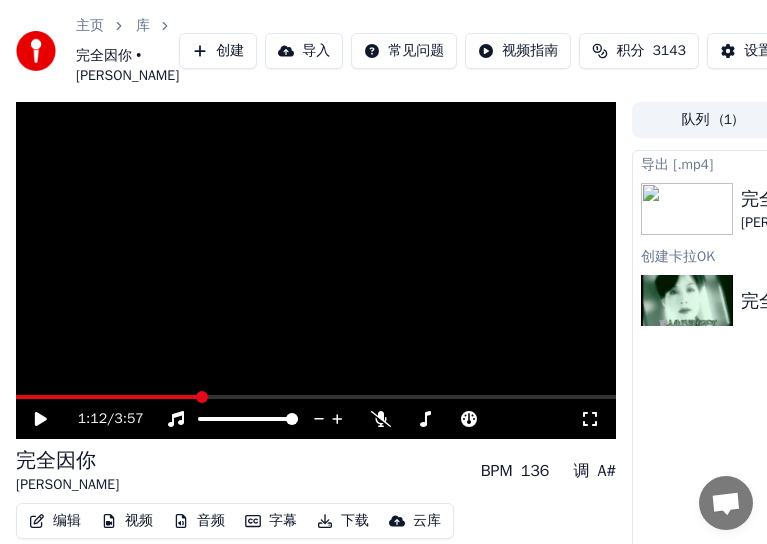click on "主页 库 完全因你 • [PERSON_NAME] 创建 导入 常见问题 视频指南 积分 3143 设置" at bounding box center (383, 51) 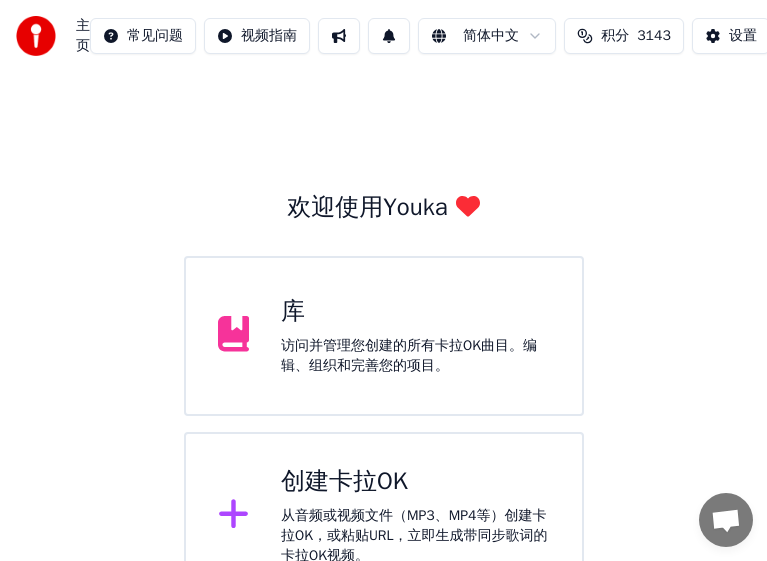 click on "创建卡拉OK" at bounding box center (415, 482) 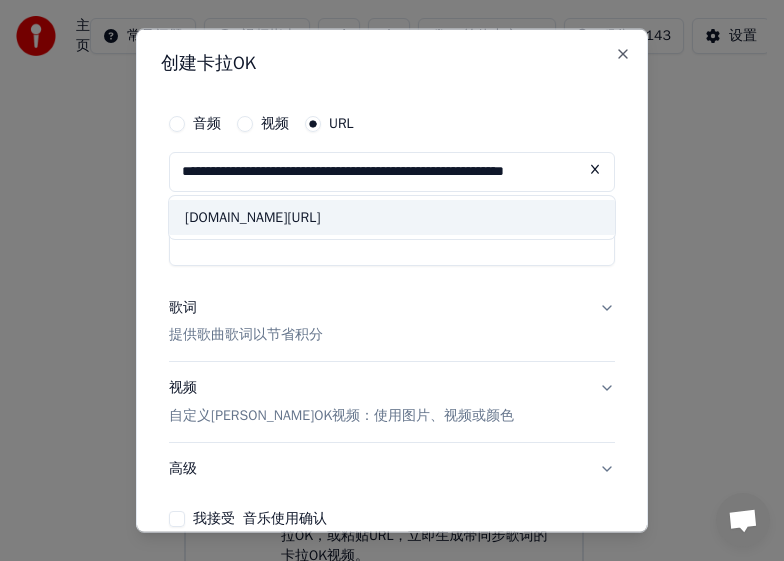 click on "[DOMAIN_NAME][URL]" at bounding box center (392, 217) 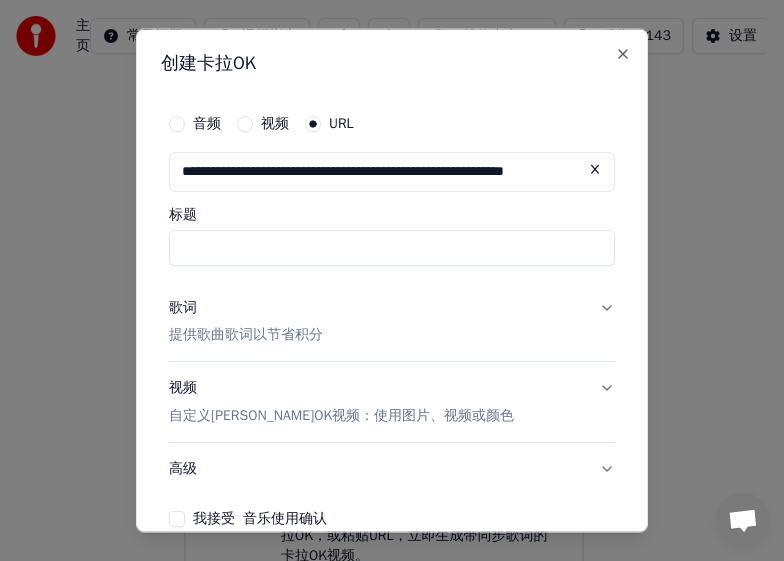 click on "**********" at bounding box center [392, 171] 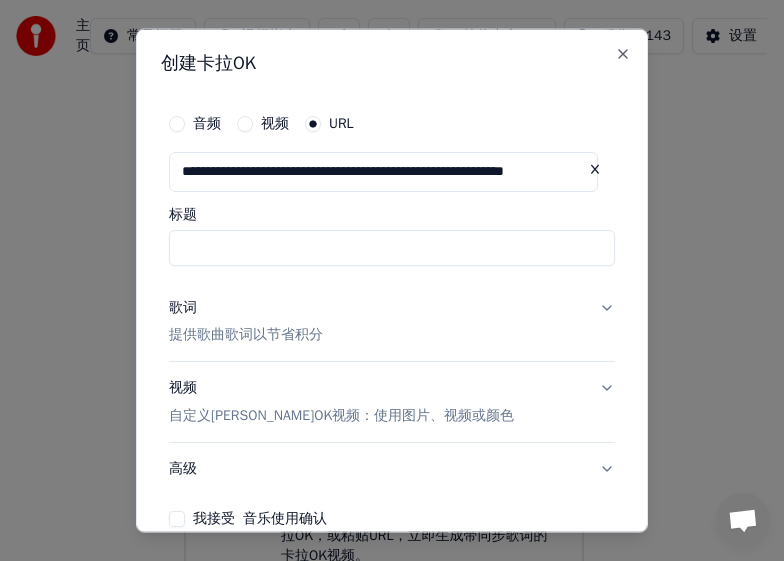drag, startPoint x: 179, startPoint y: 171, endPoint x: 732, endPoint y: 178, distance: 553.0443 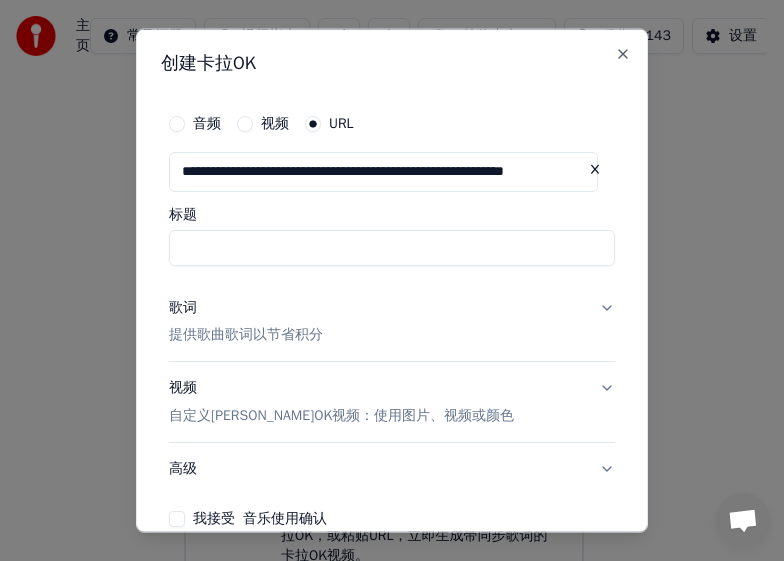 click at bounding box center (595, 169) 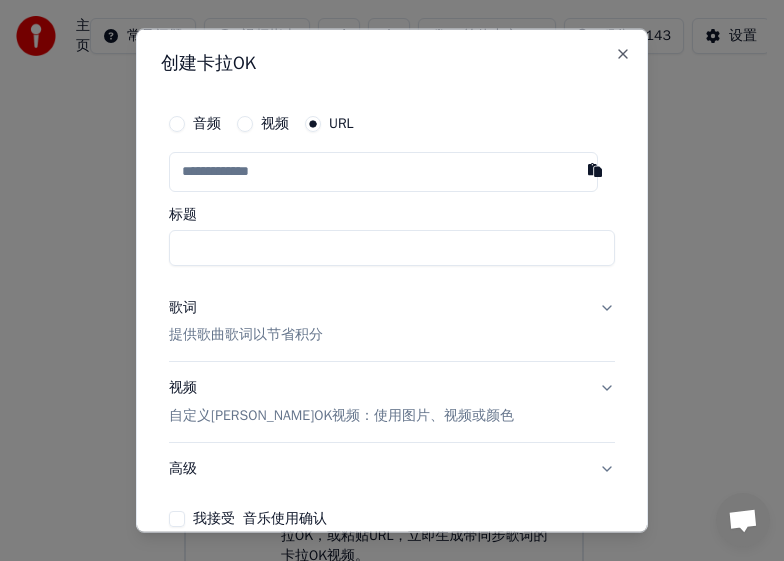 type on "**********" 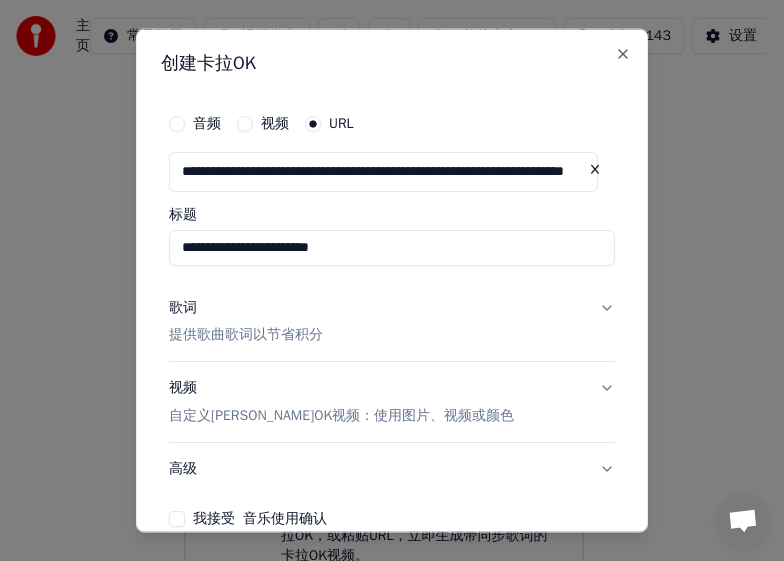 type on "**********" 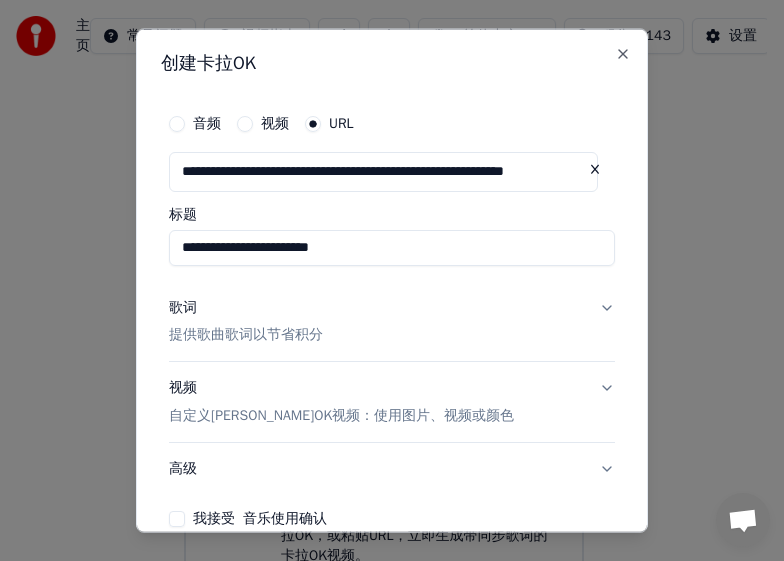 click on "音频 视频 URL" at bounding box center (392, 123) 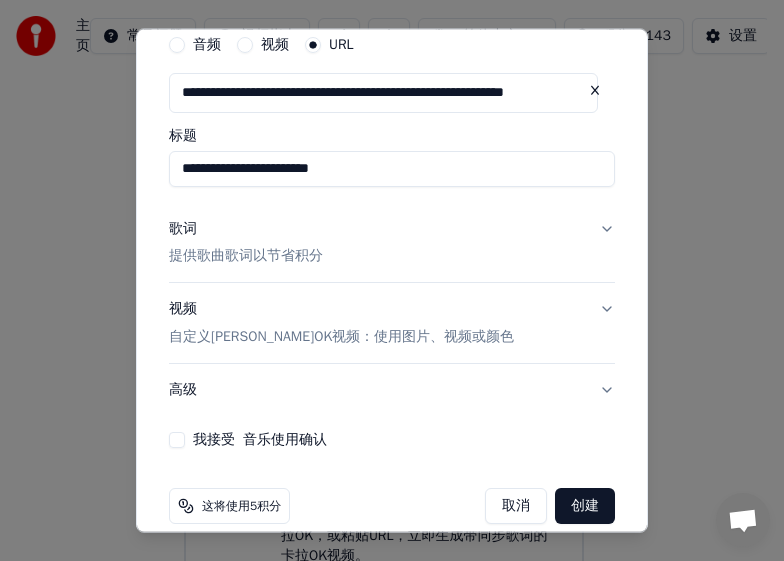 scroll, scrollTop: 103, scrollLeft: 0, axis: vertical 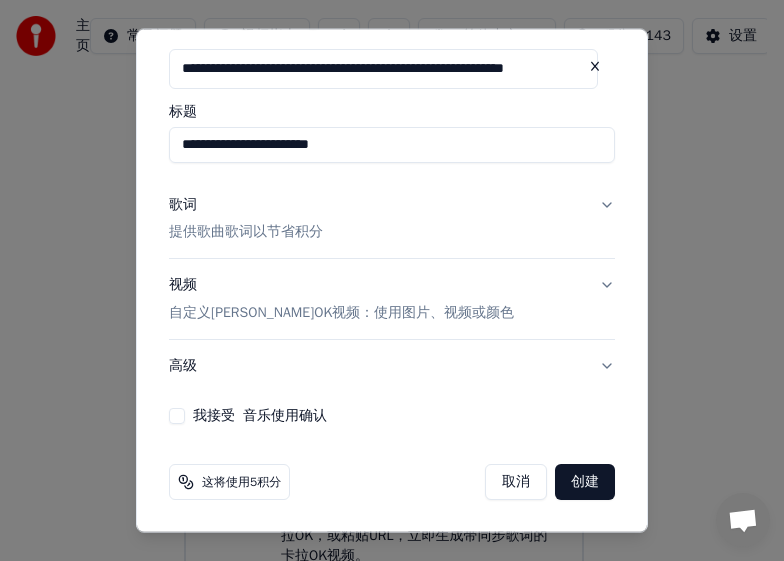 click on "创建" at bounding box center [585, 482] 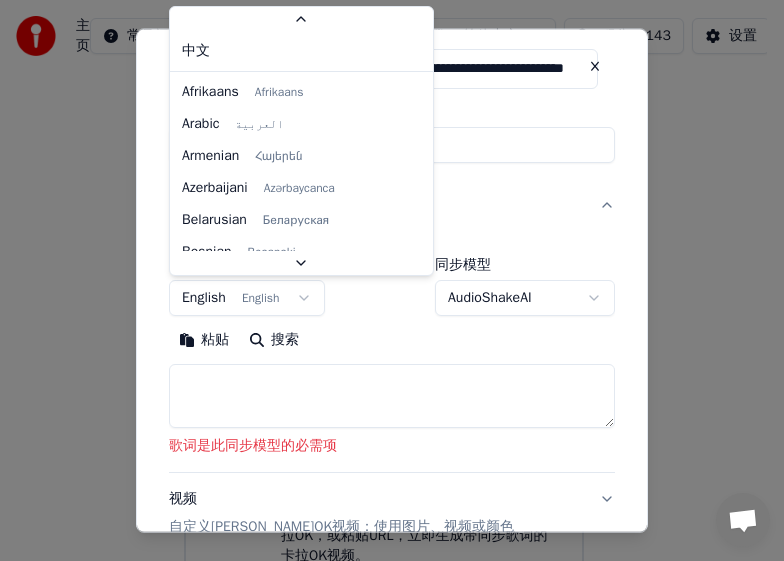 click on "主页 常见问题 视频指南 简体中文 积分 3143 设置 欢迎使用Youka 库 访问并管理您创建的所有[PERSON_NAME]OK曲目。编辑、组织和完善您的项目。 创建[PERSON_NAME]OK 从音频或视频文件（MP3、MP4等）创建[PERSON_NAME]OK，或粘贴URL，立即生成带同步歌词的[PERSON_NAME]OK视频。 请升级到最新版本 您的Youka版本已过时。请升级到最新版本以继续使用[PERSON_NAME]。 Chat [PERSON_NAME] from Youka Desktop More channels Continue on Email Network offline. Reconnecting... No messages can be received or sent for now. Youka Desktop Hello! How can I help you?  [DATE] [PERSON_NAME], I have signed up a yearly package and unsubscribe the monthly subscription more than a month. But still, the monthly deduction to my credit card was carried out for the two months. The payment to yearly was to lemon squeezy, and the monthly charge was carried out by Patreon Mem. What can I do? [DATE] [PERSON_NAME],, please cancel your Patreon membership I'll refund your patreon account. [DATE] [DATE]" at bounding box center (383, 388) 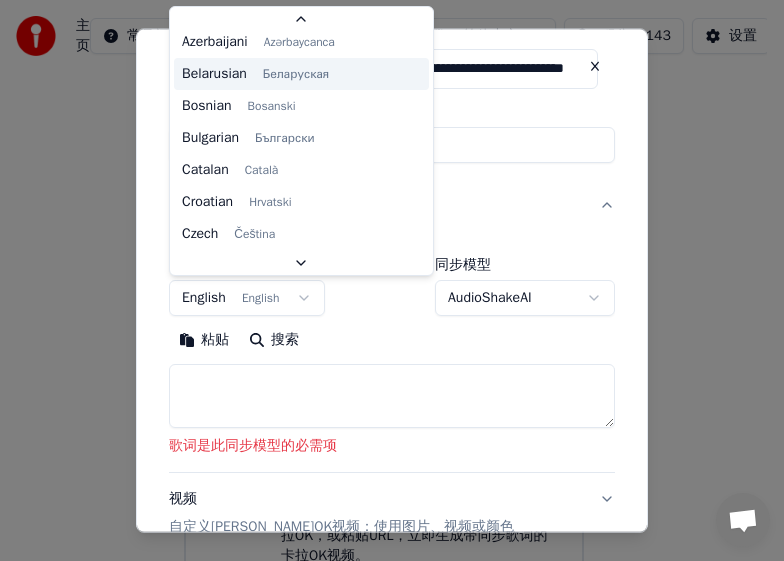 scroll, scrollTop: 0, scrollLeft: 0, axis: both 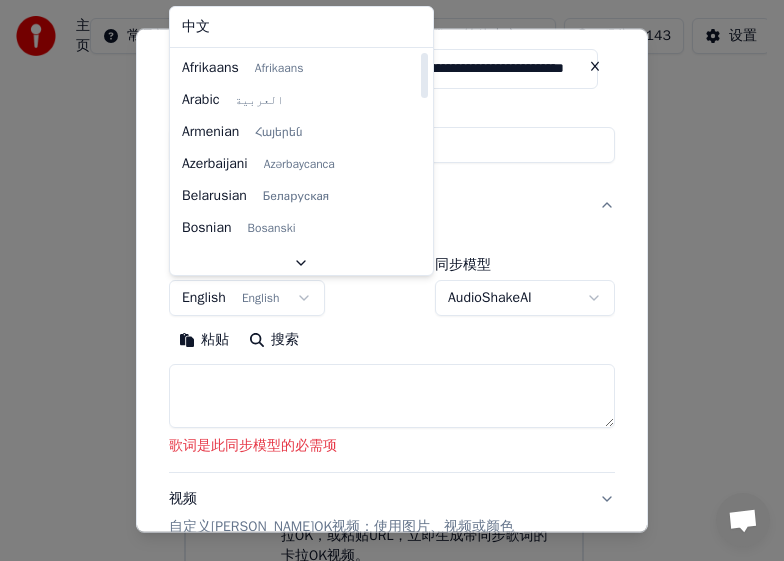 select on "**" 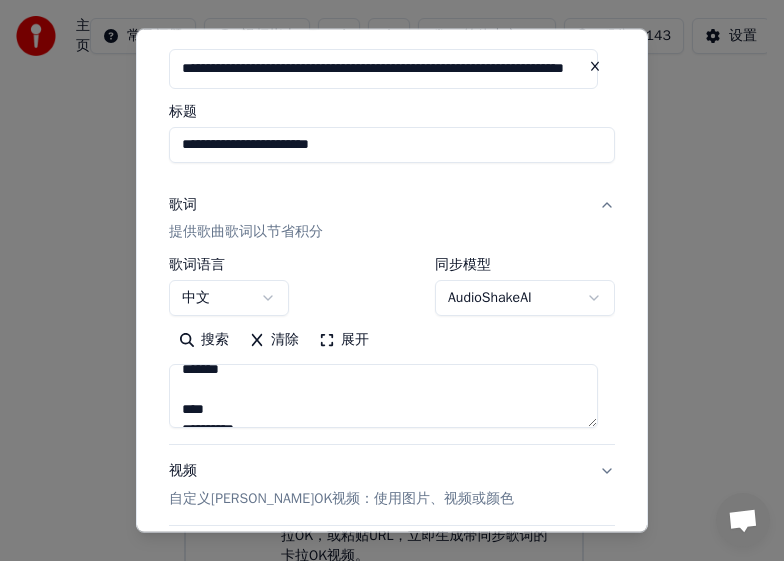 scroll, scrollTop: 800, scrollLeft: 0, axis: vertical 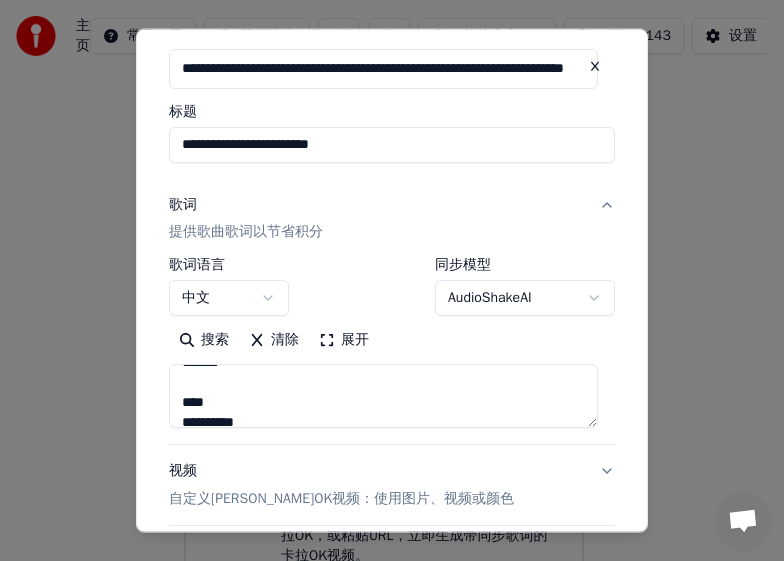 type on "**********" 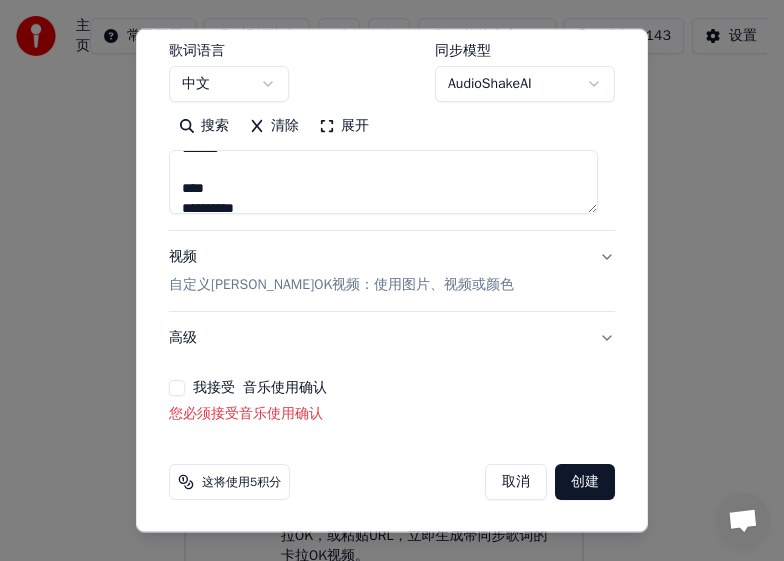 click on "我接受   音乐使用确认" at bounding box center (260, 388) 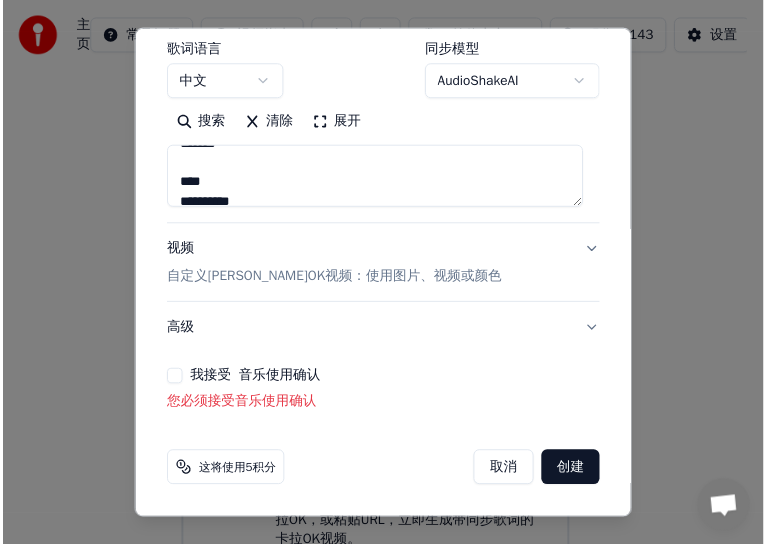 scroll, scrollTop: 289, scrollLeft: 0, axis: vertical 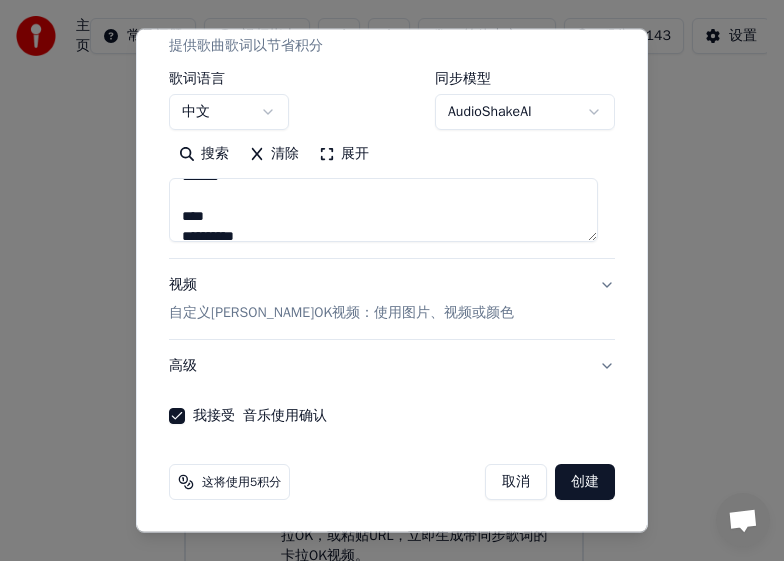 click on "创建" at bounding box center [585, 482] 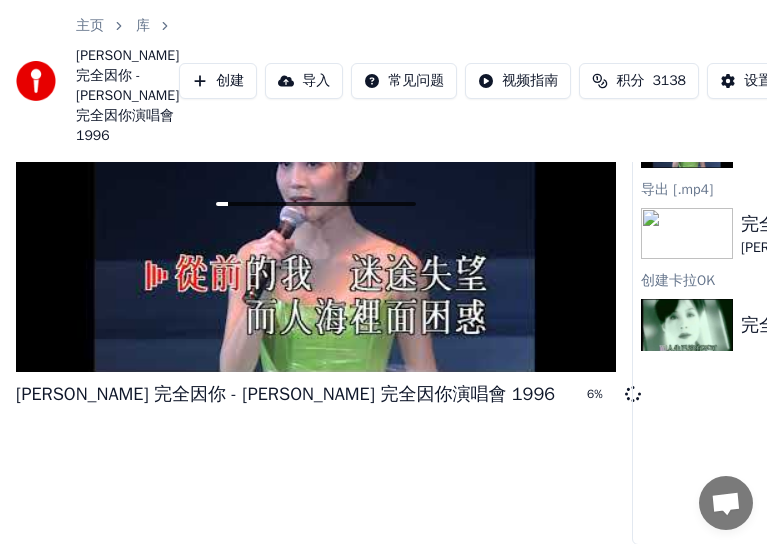 scroll, scrollTop: 119, scrollLeft: 0, axis: vertical 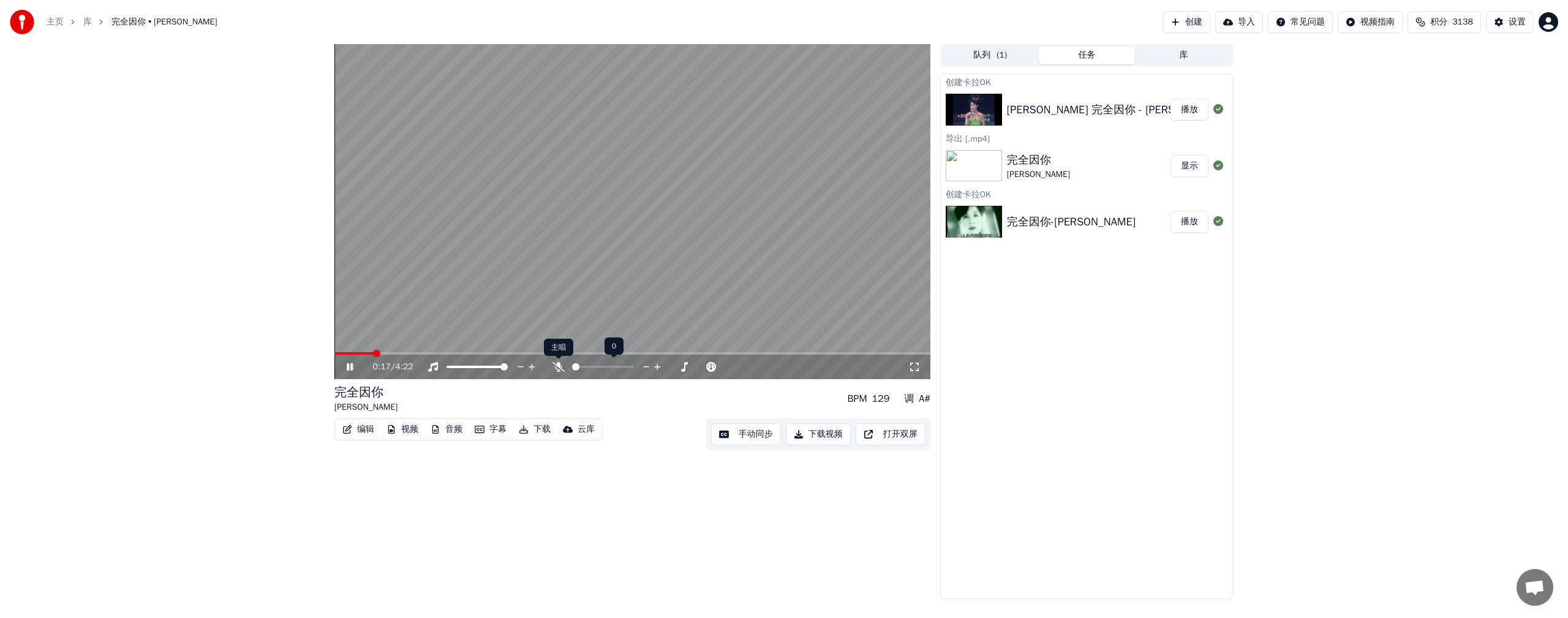 click 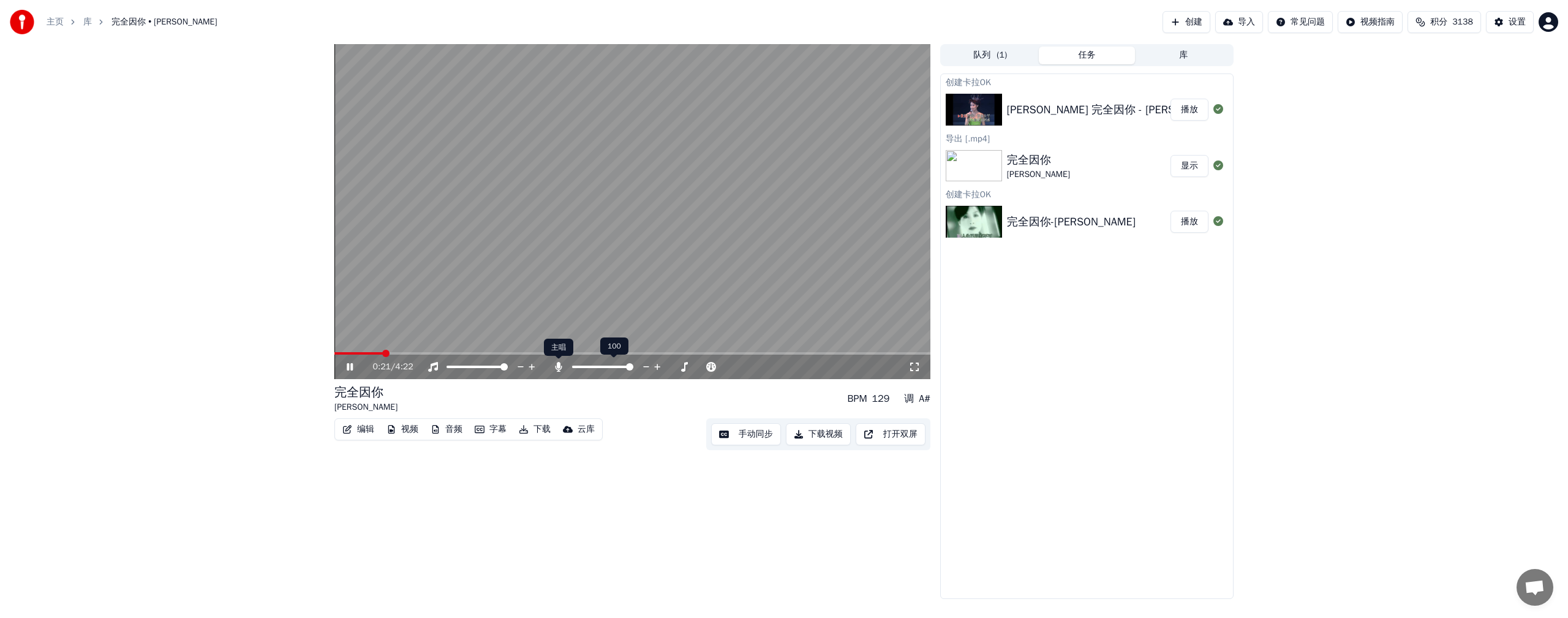 click 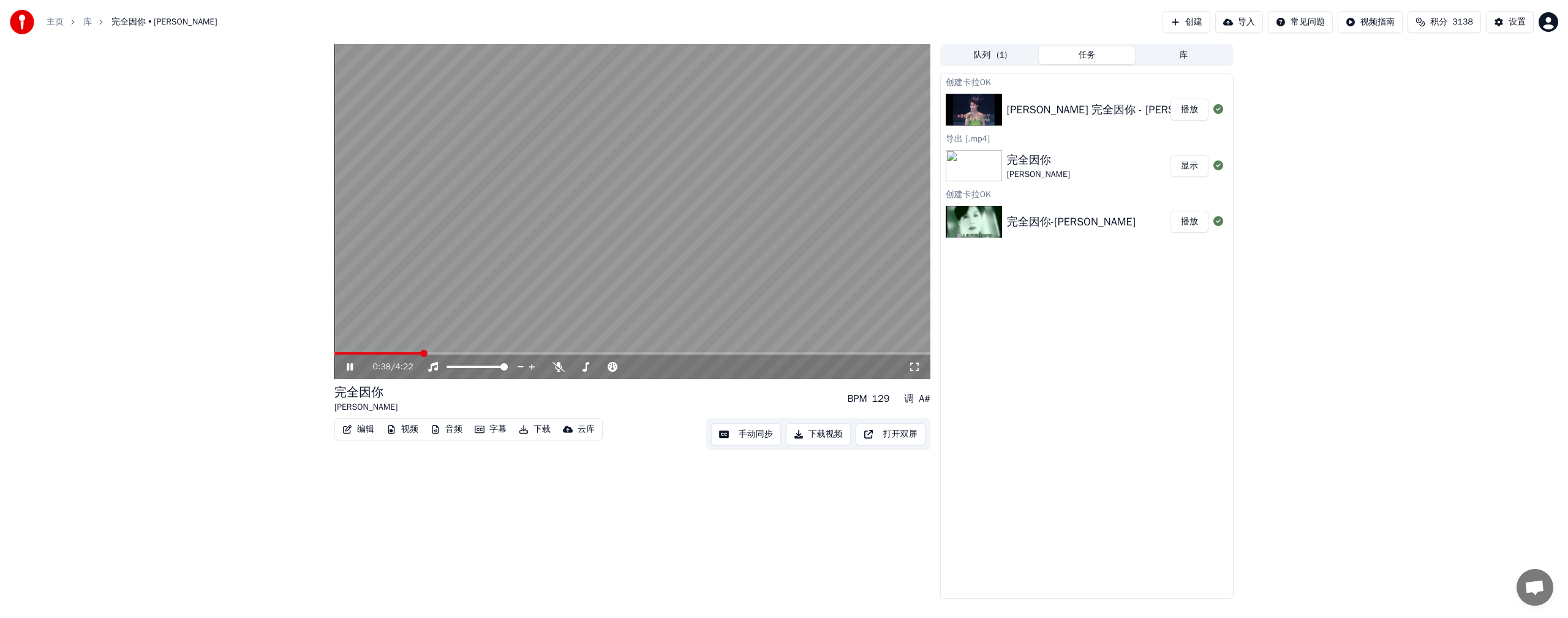 click on "字幕" at bounding box center [491, 429] 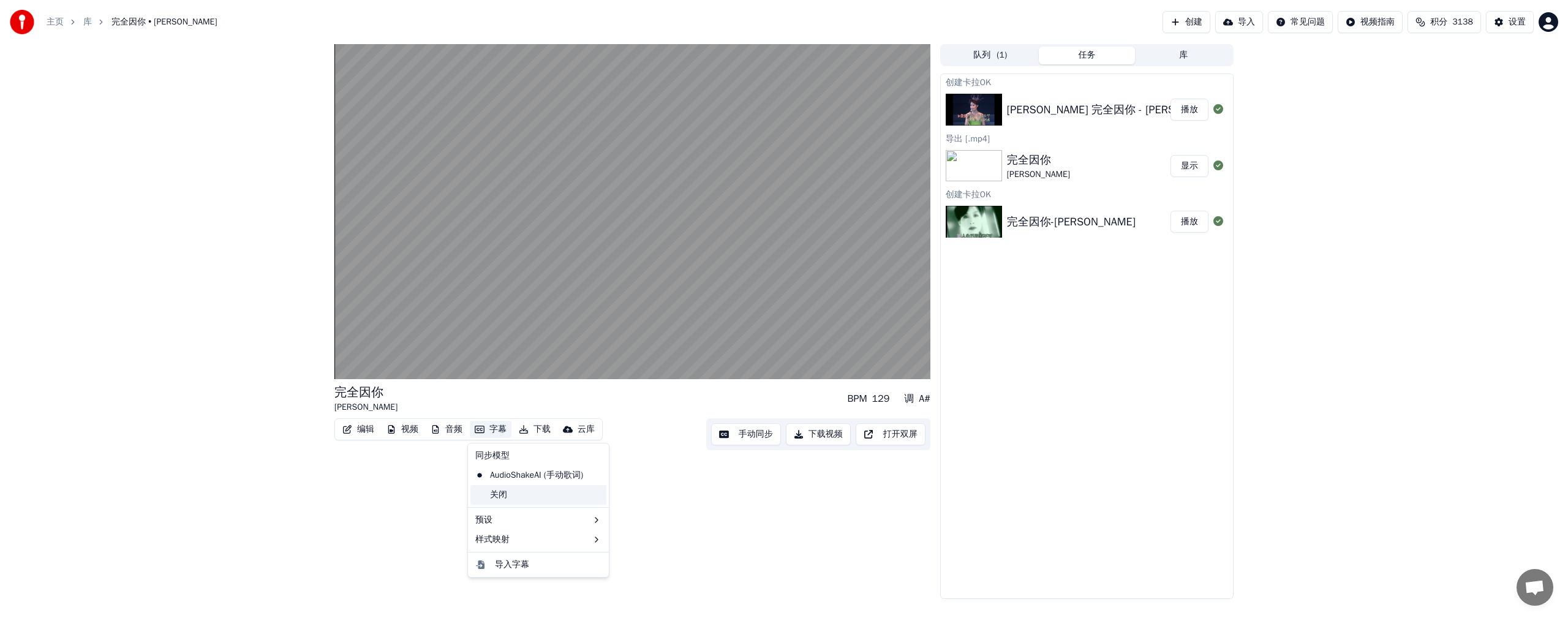 click on "关闭" at bounding box center (538, 495) 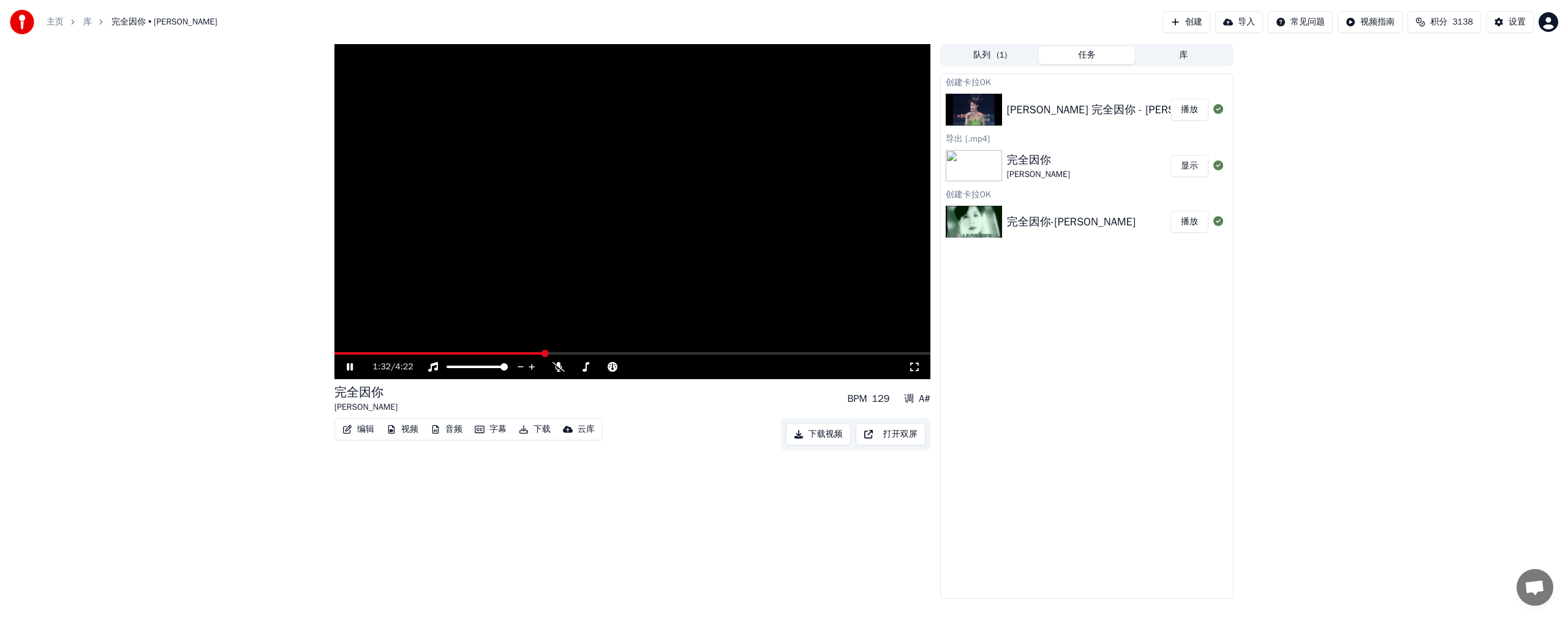 click on "下载" at bounding box center (535, 429) 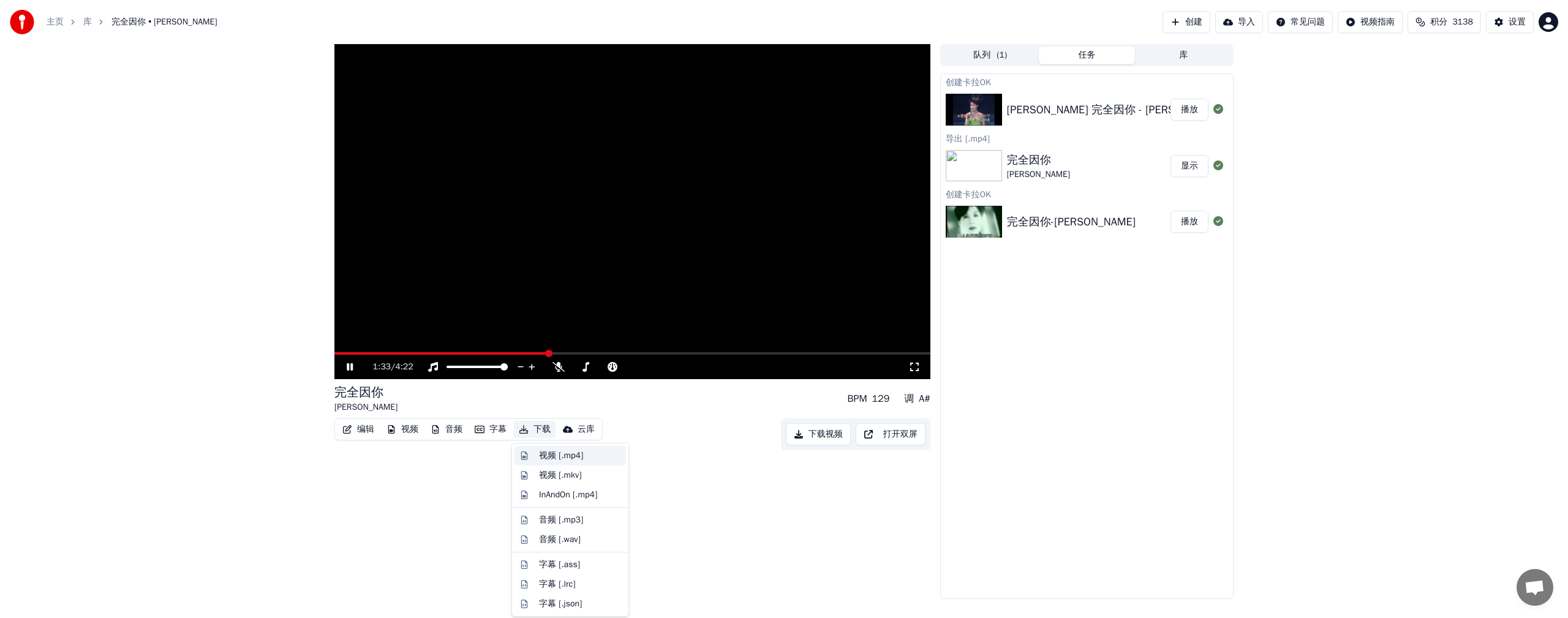 click on "视频 [.mp4]" at bounding box center [561, 456] 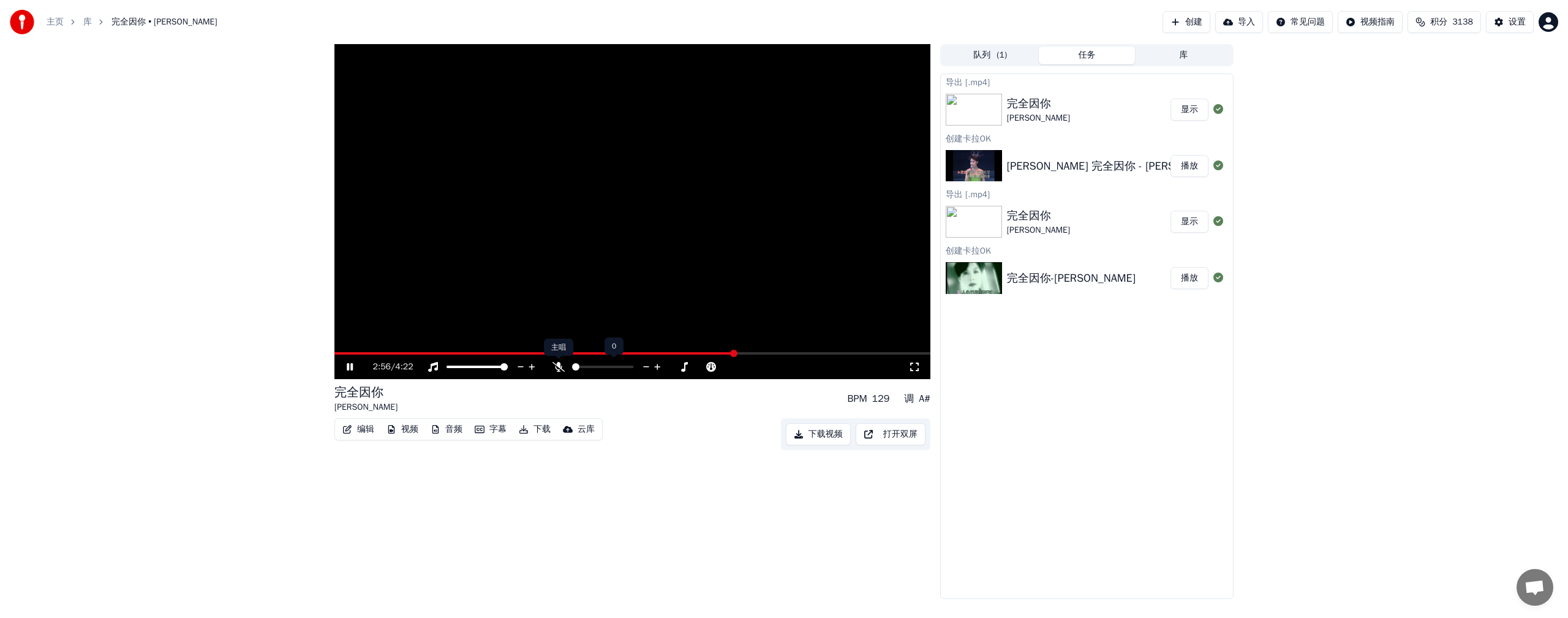 click 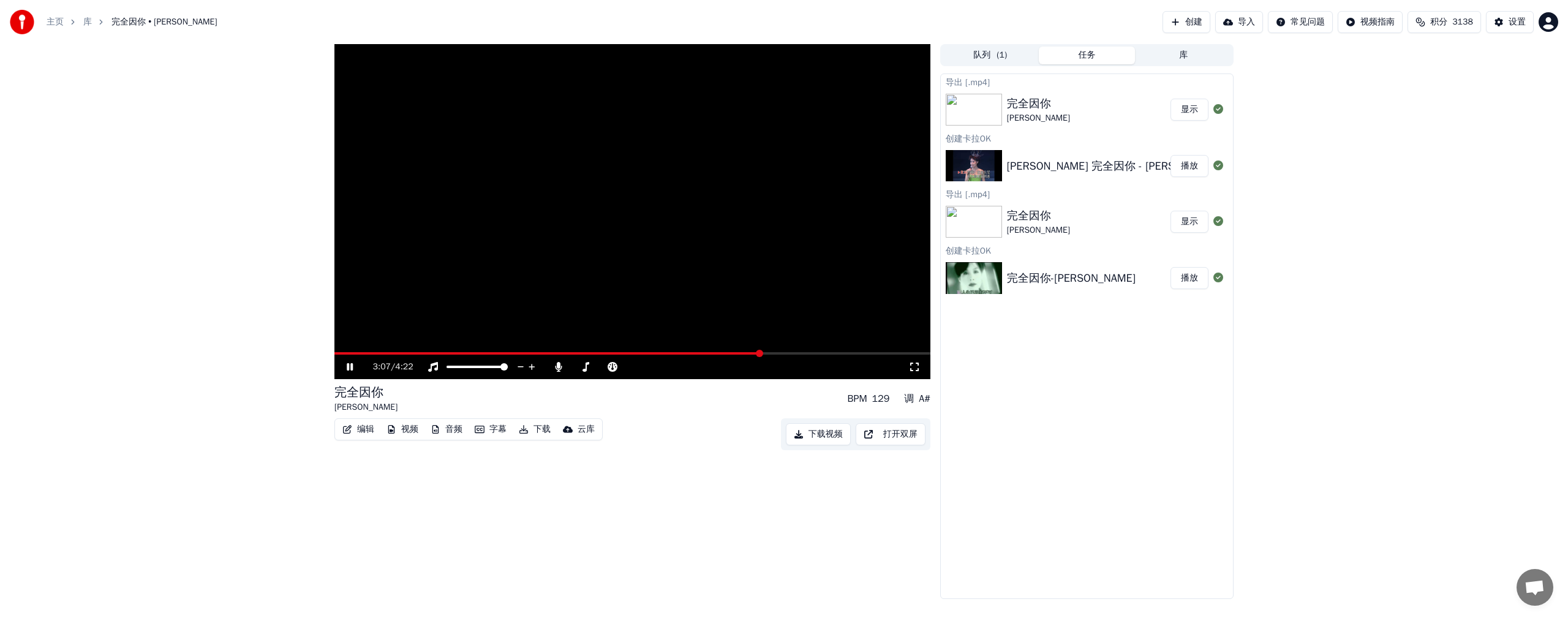 click at bounding box center [548, 353] 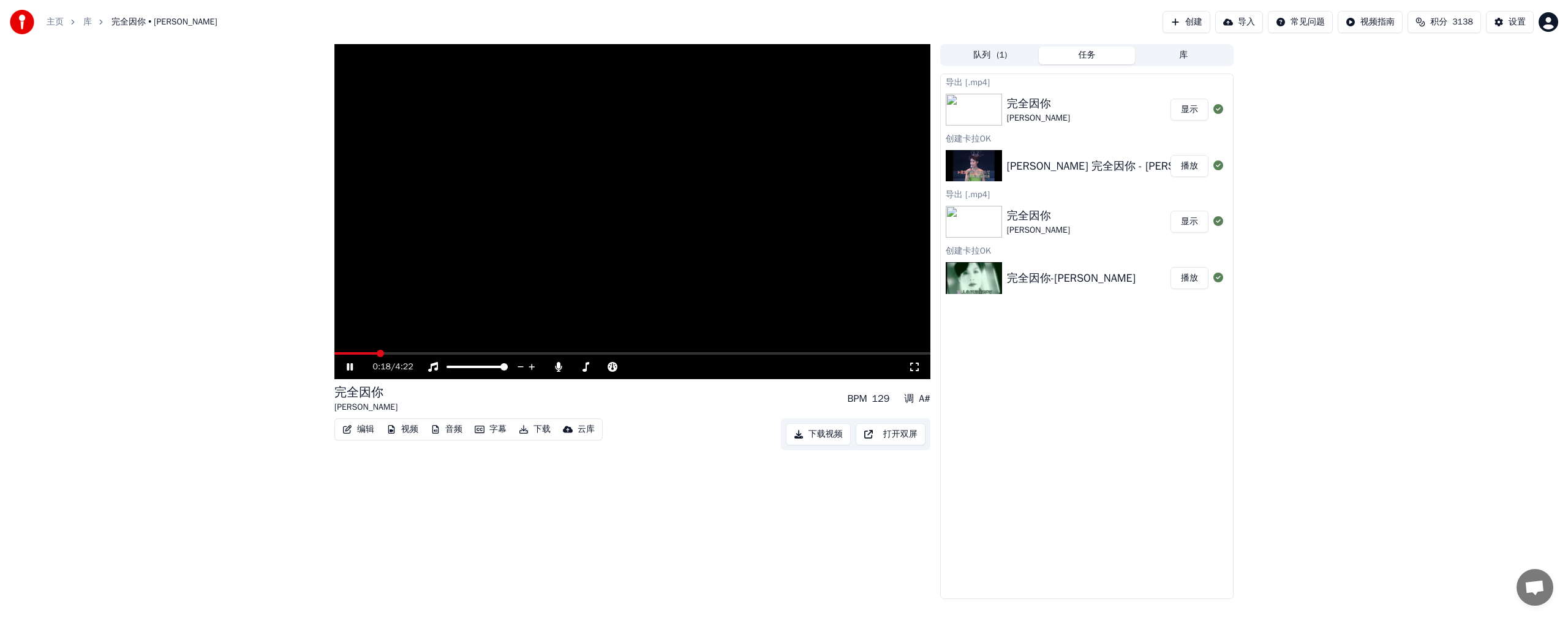 click 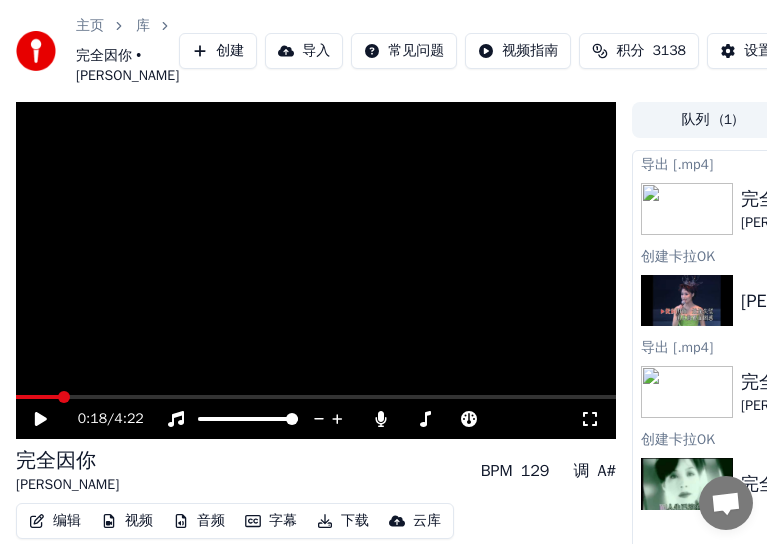 click on "主页" at bounding box center [90, 26] 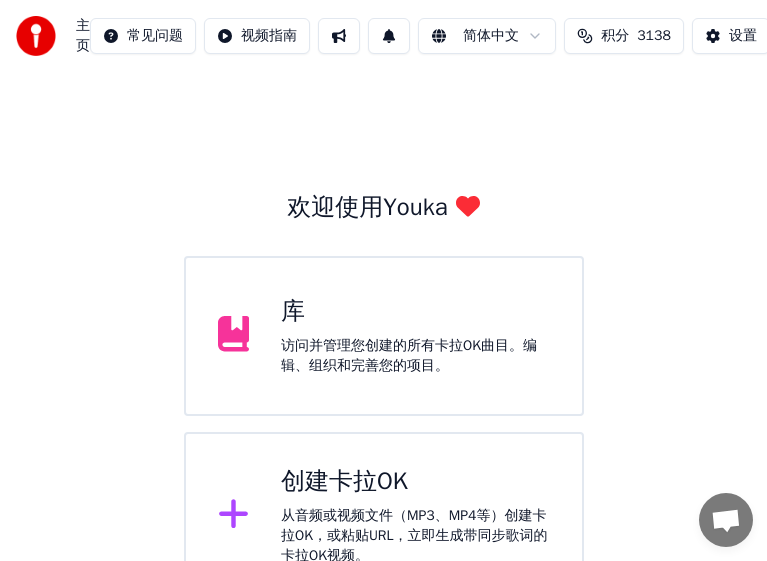 click on "创建卡拉OK" at bounding box center [415, 482] 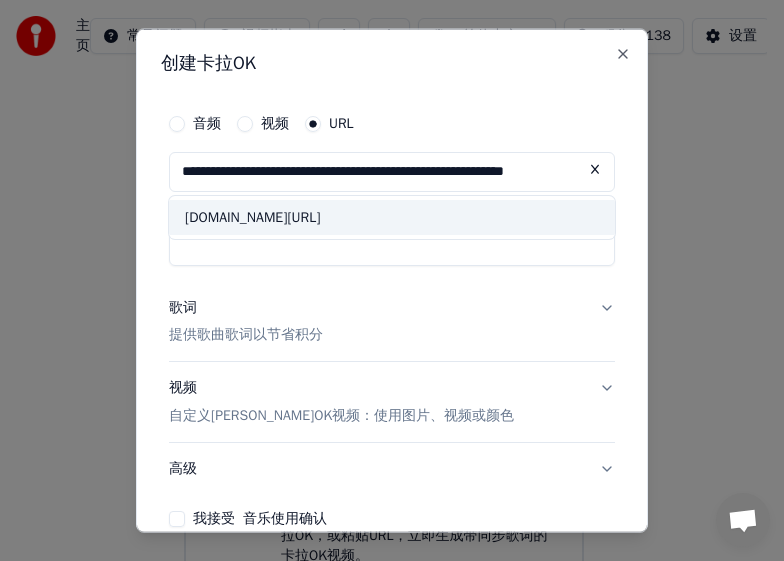 type on "**********" 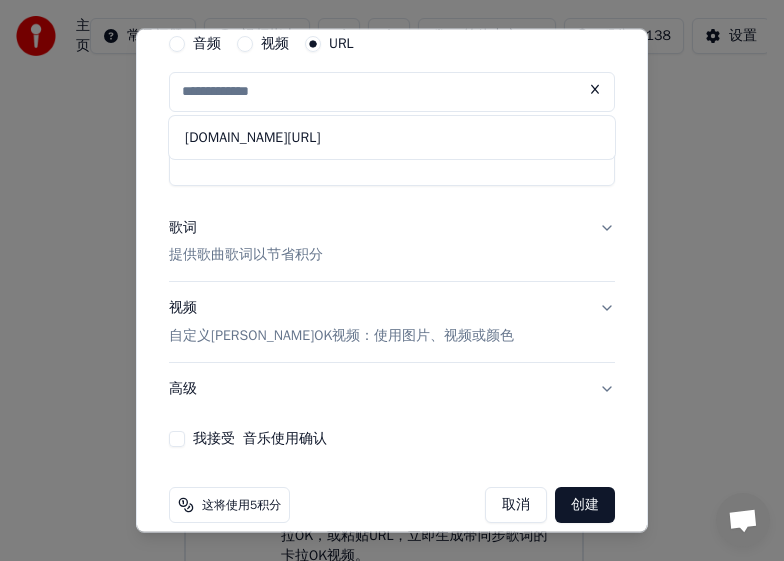 scroll, scrollTop: 103, scrollLeft: 0, axis: vertical 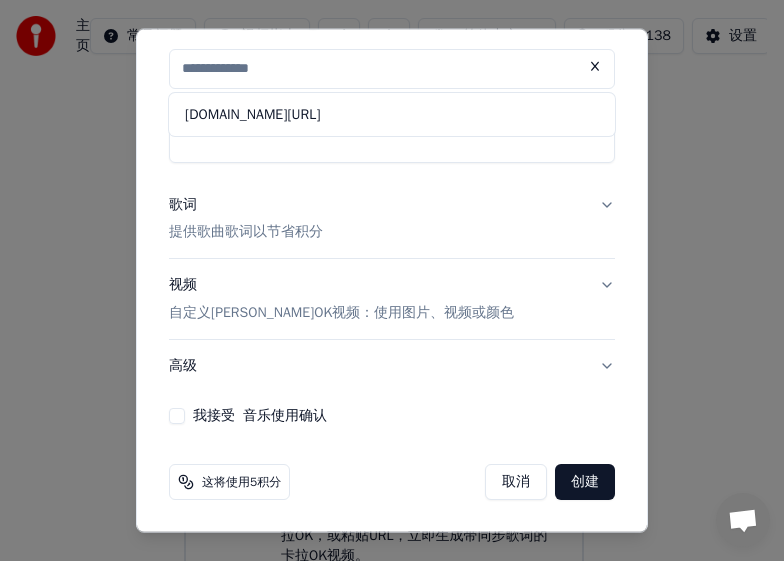 click on "创建" at bounding box center (585, 482) 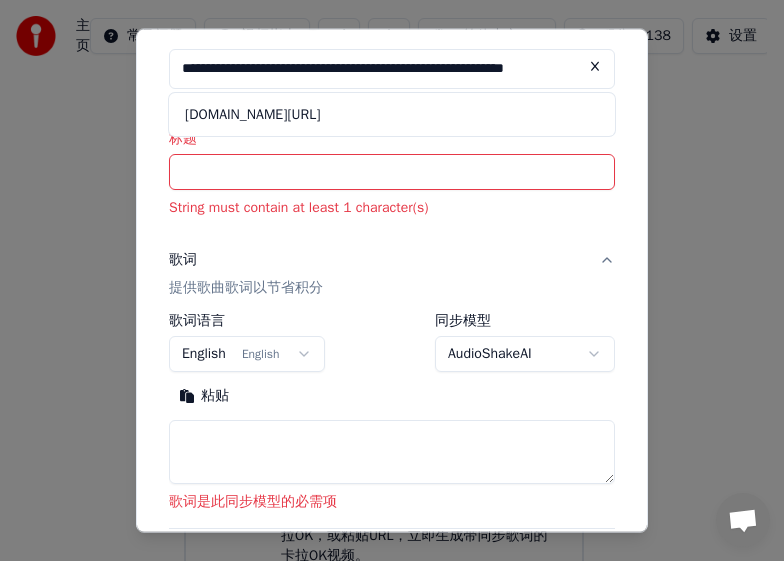 click on "歌词 提供歌曲歌词以节省积分" at bounding box center [392, 274] 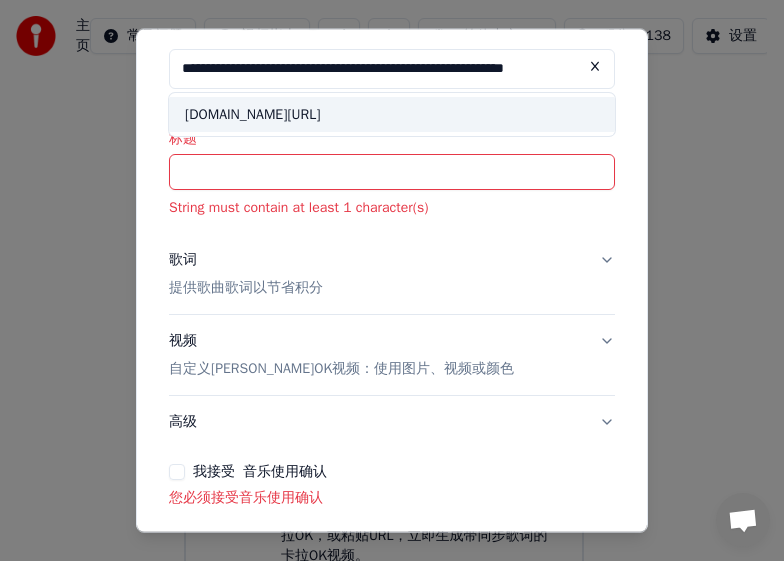 click on "[DOMAIN_NAME][URL]" at bounding box center (392, 114) 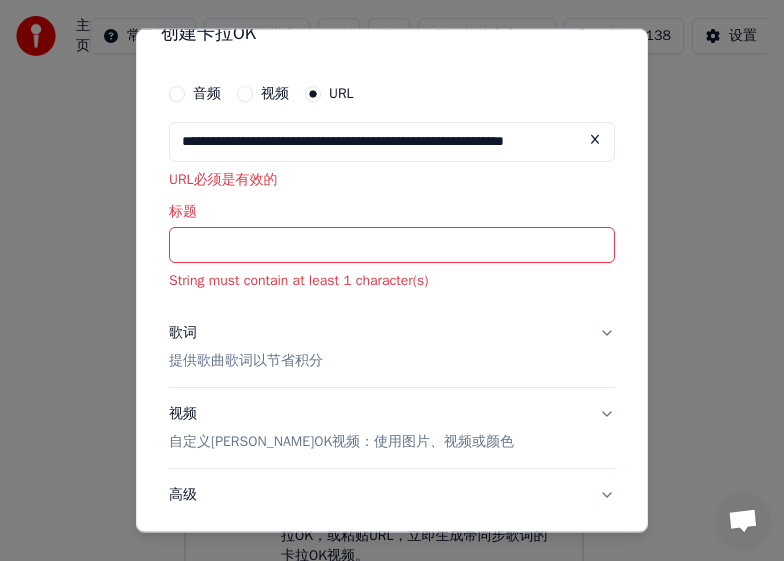 scroll, scrollTop: 0, scrollLeft: 0, axis: both 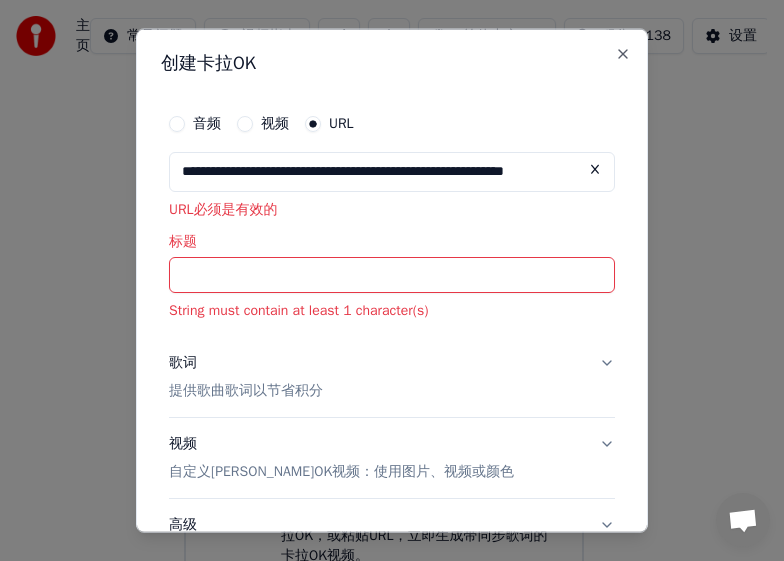 click on "**********" at bounding box center (392, 171) 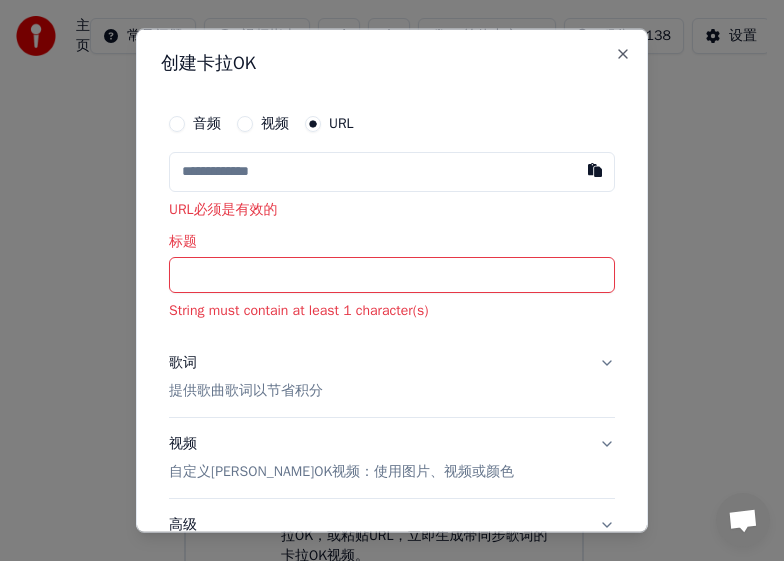 click at bounding box center [392, 171] 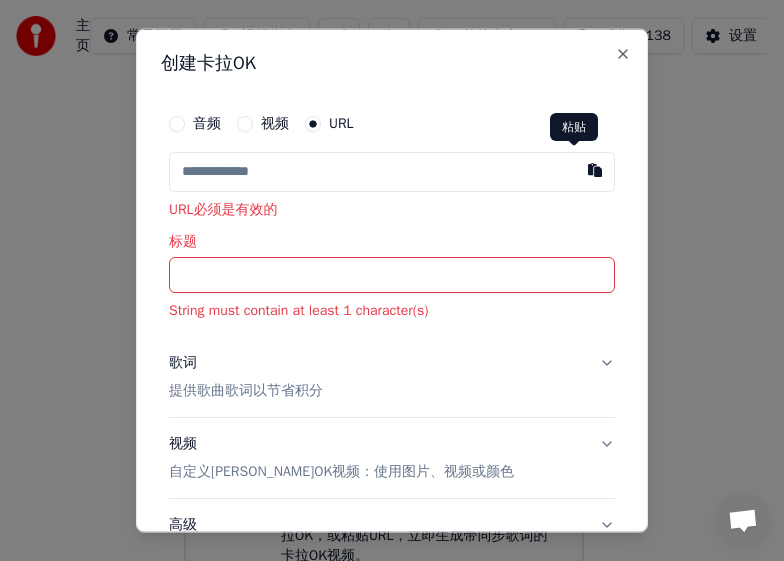 click at bounding box center (595, 169) 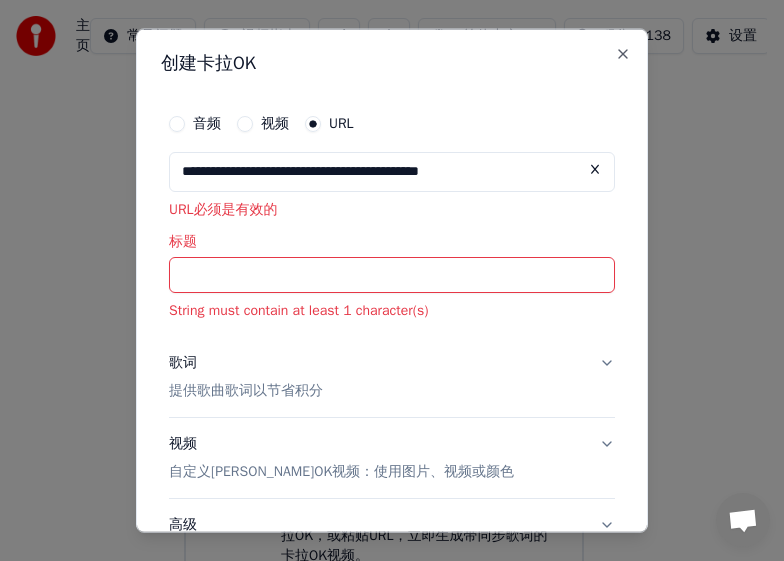 type on "**********" 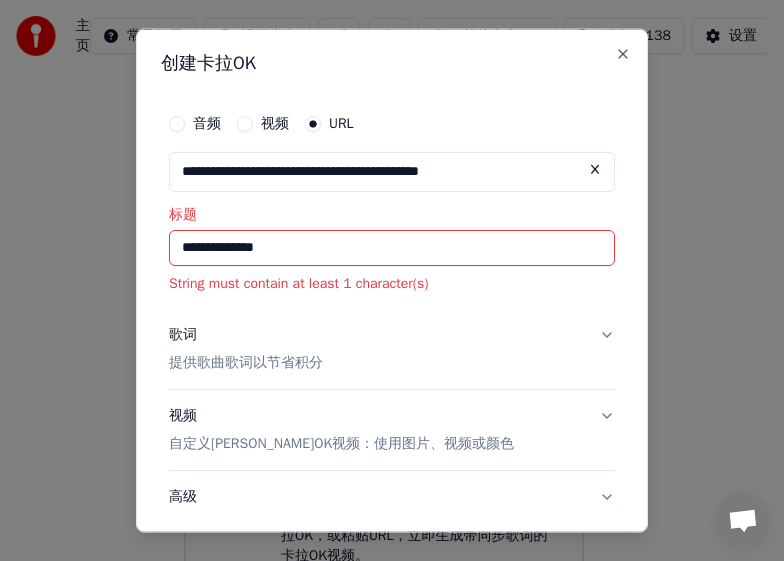 click on "歌词 提供歌曲歌词以节省积分" at bounding box center (392, 349) 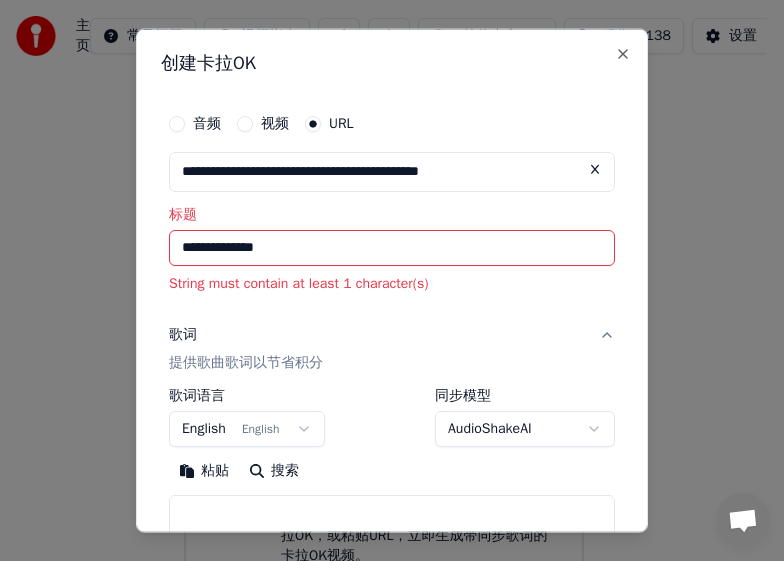 click on "歌词" at bounding box center (183, 335) 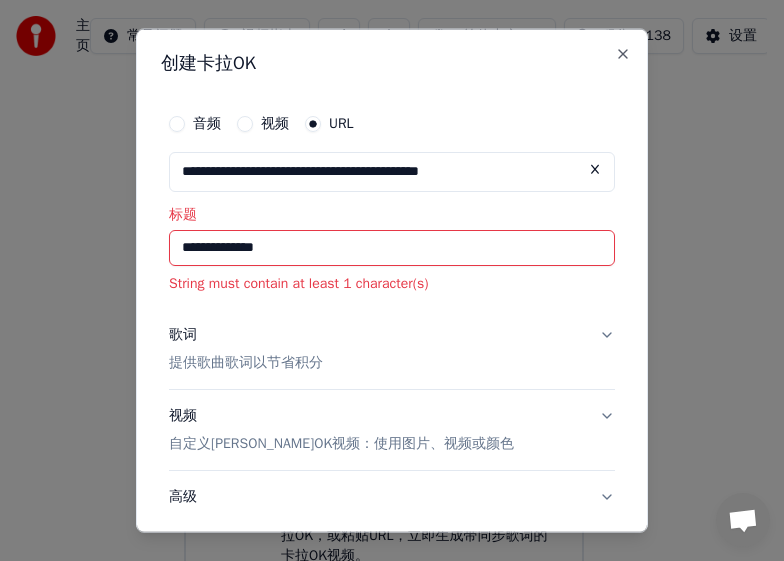 click on "歌词" at bounding box center (183, 335) 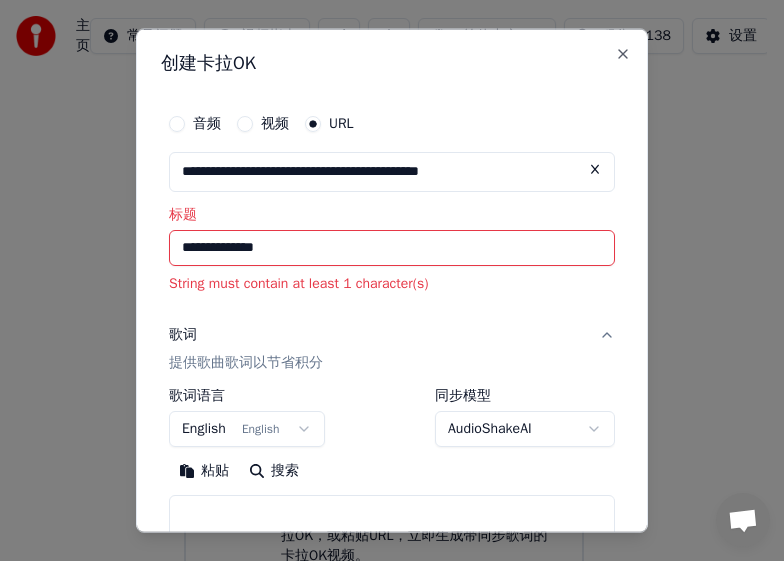 click on "主页 常见问题 视频指南 简体中文 积分 3138 设置 欢迎使用Youka 库 访问并管理您创建的所有[PERSON_NAME]OK曲目。编辑、组织和完善您的项目。 创建[PERSON_NAME]OK 从音频或视频文件（MP3、MP4等）创建[PERSON_NAME]OK，或粘贴URL，立即生成带同步歌词的[PERSON_NAME]OK视频。 请升级到最新版本 您的Youka版本已过时。请升级到最新版本以继续使用[PERSON_NAME]。 Chat [PERSON_NAME] from Youka Desktop More channels Continue on Email Network offline. Reconnecting... No messages can be received or sent for now. Youka Desktop Hello! How can I help you?  [DATE] [PERSON_NAME], I have signed up a yearly package and unsubscribe the monthly subscription more than a month. But still, the monthly deduction to my credit card was carried out for the two months. The payment to yearly was to lemon squeezy, and the monthly charge was carried out by Patreon Mem. What can I do? [DATE] [PERSON_NAME],, please cancel your Patreon membership I'll refund your patreon account. [DATE] [DATE]" at bounding box center [383, 388] 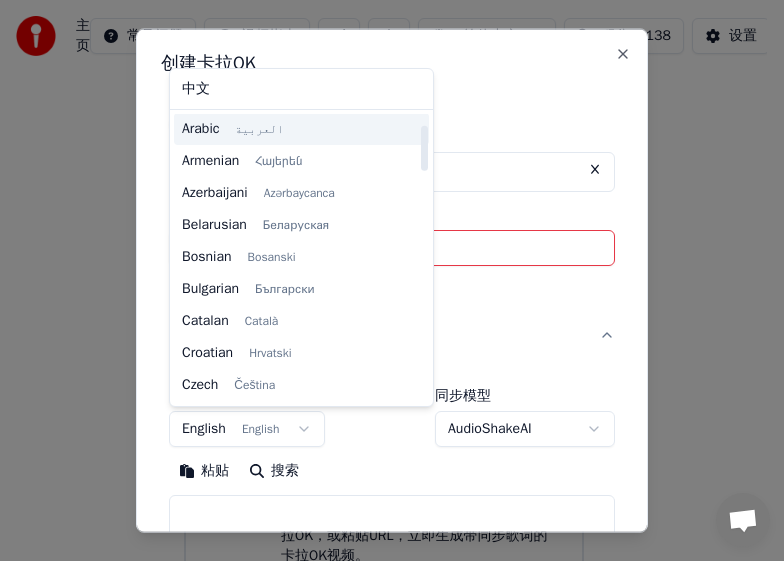 scroll, scrollTop: 0, scrollLeft: 0, axis: both 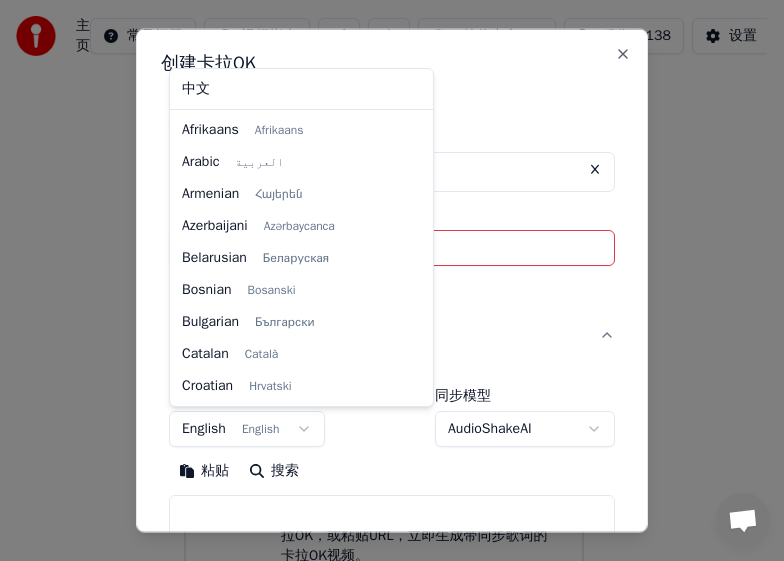 select on "**" 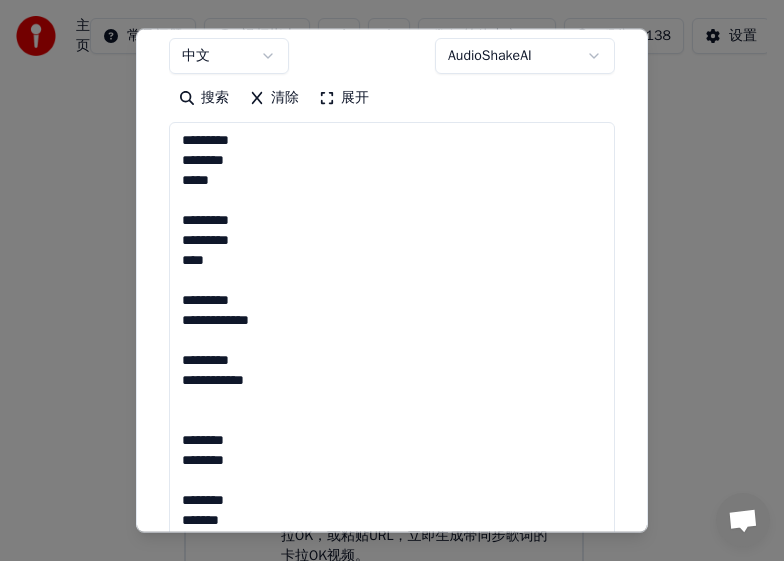 scroll, scrollTop: 345, scrollLeft: 0, axis: vertical 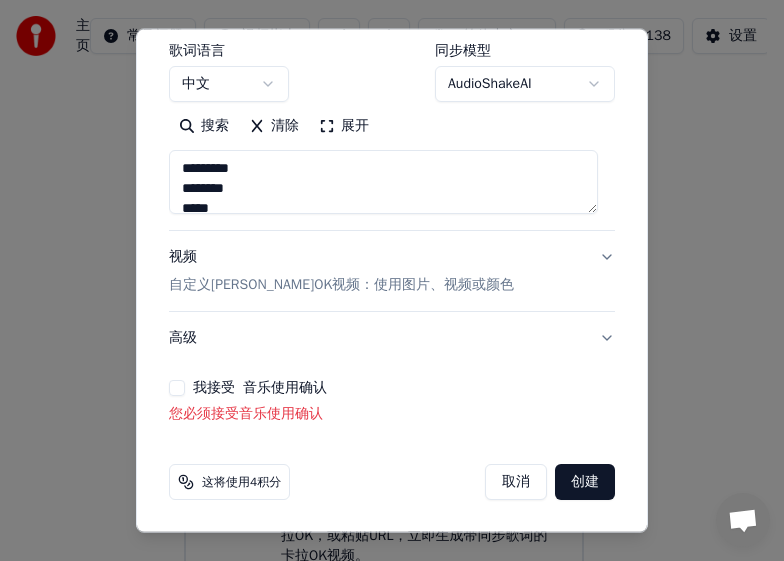 type on "**********" 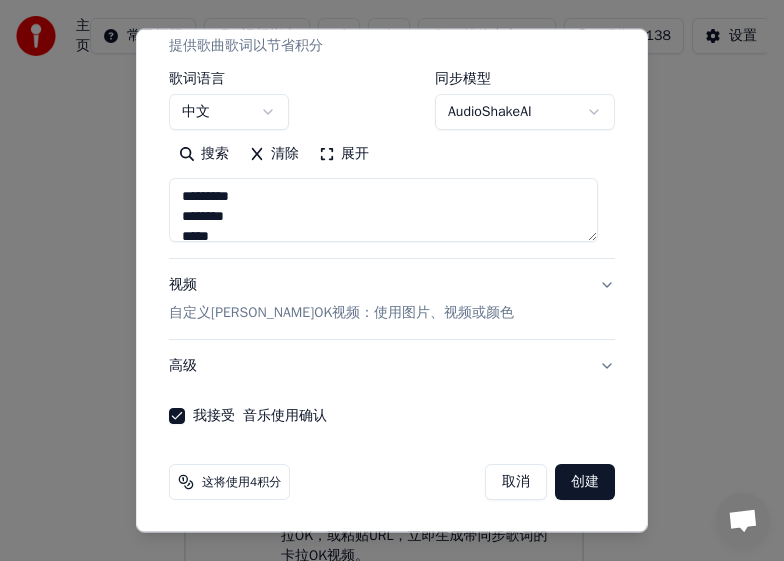 scroll, scrollTop: 317, scrollLeft: 0, axis: vertical 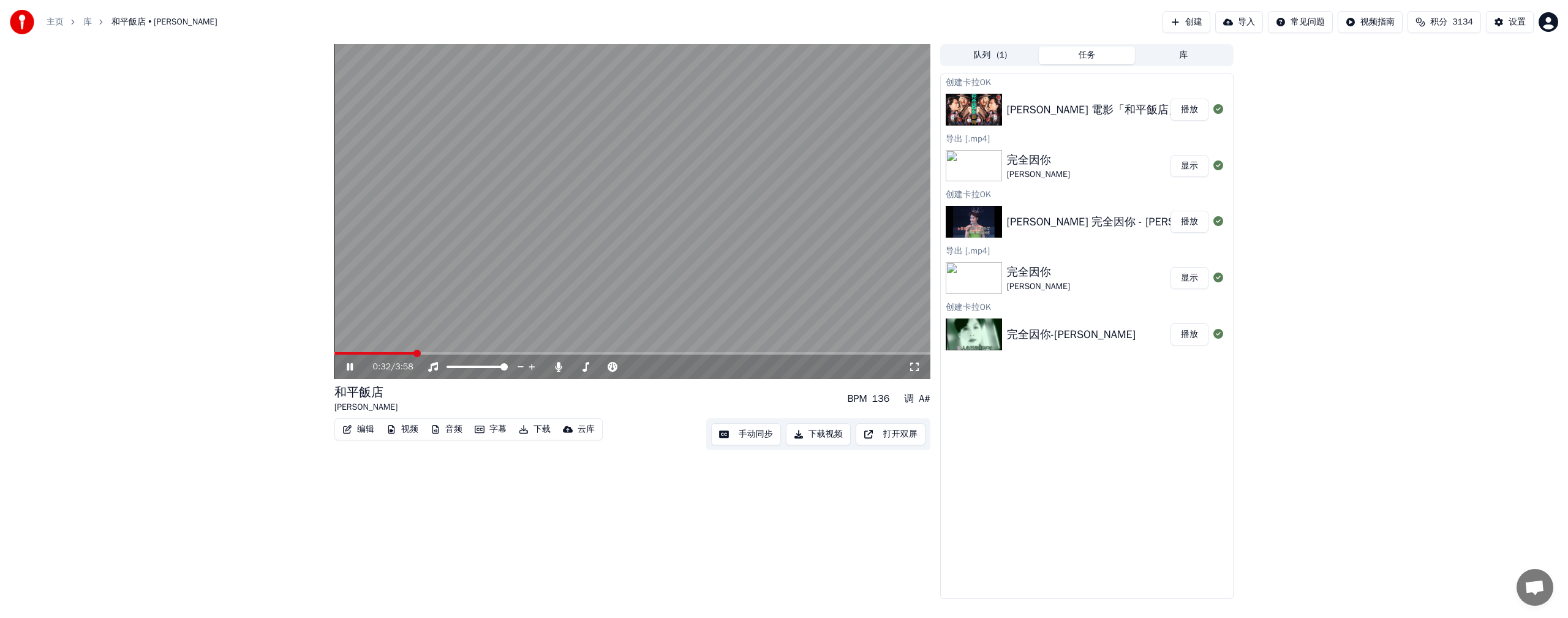 click at bounding box center (632, 211) 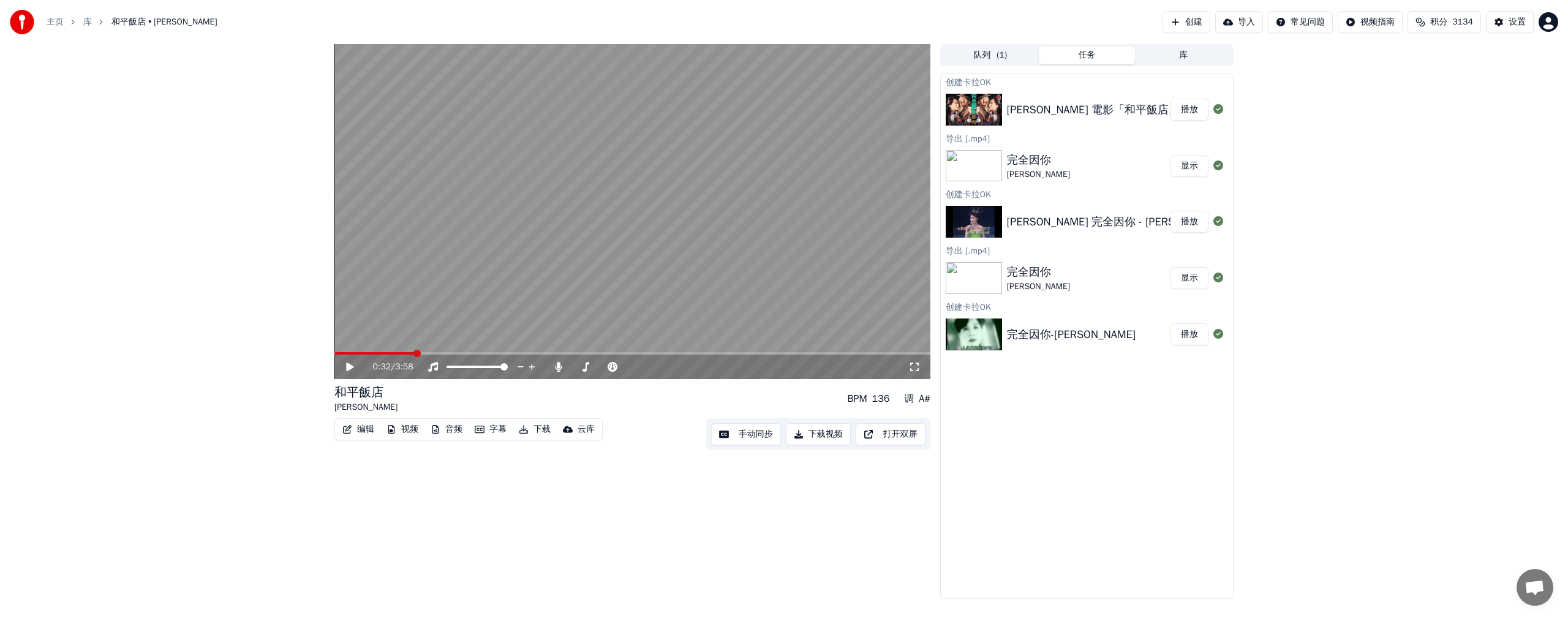 click at bounding box center (417, 353) 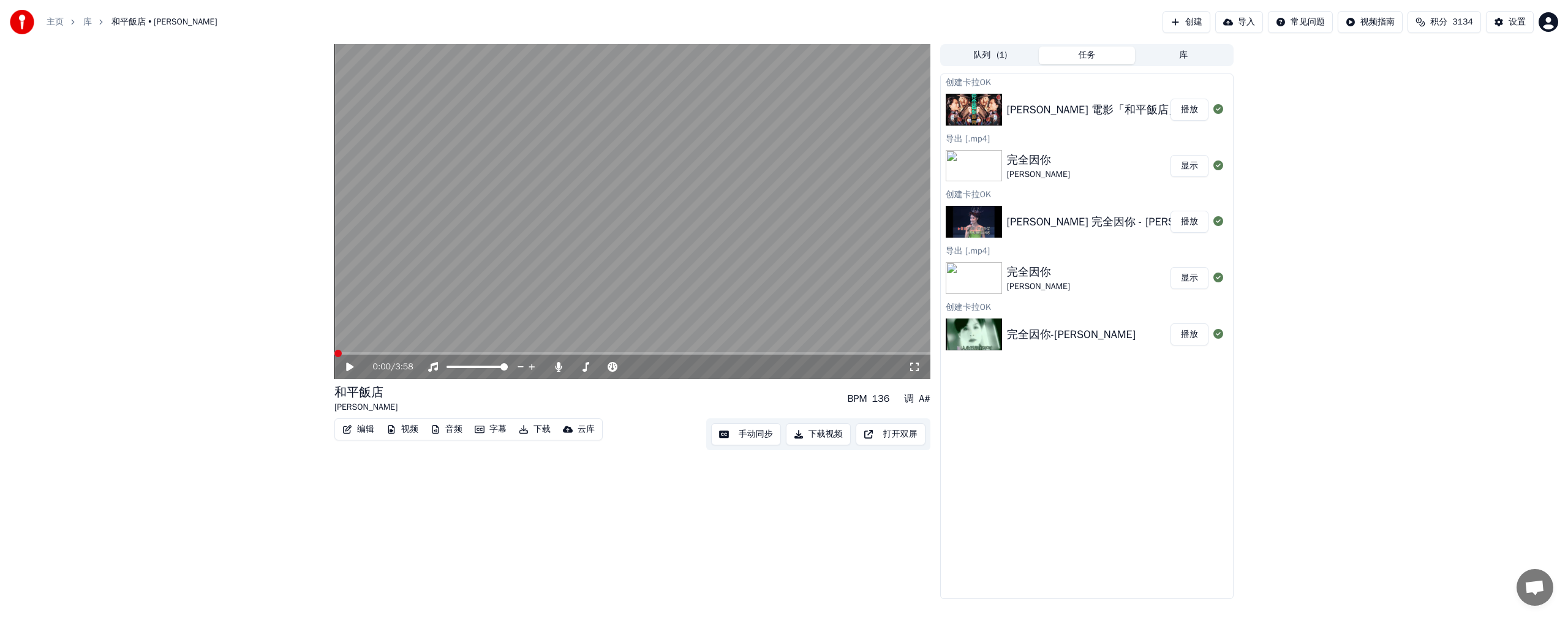 click 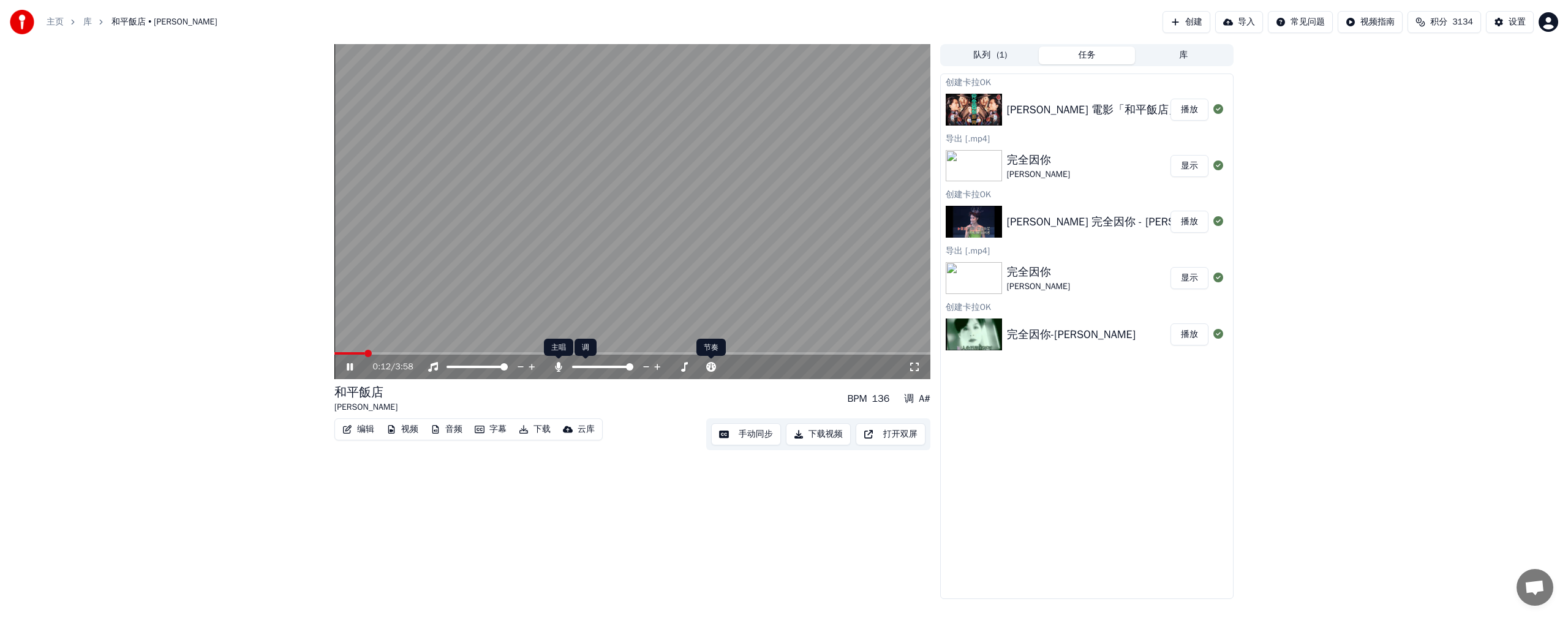 click 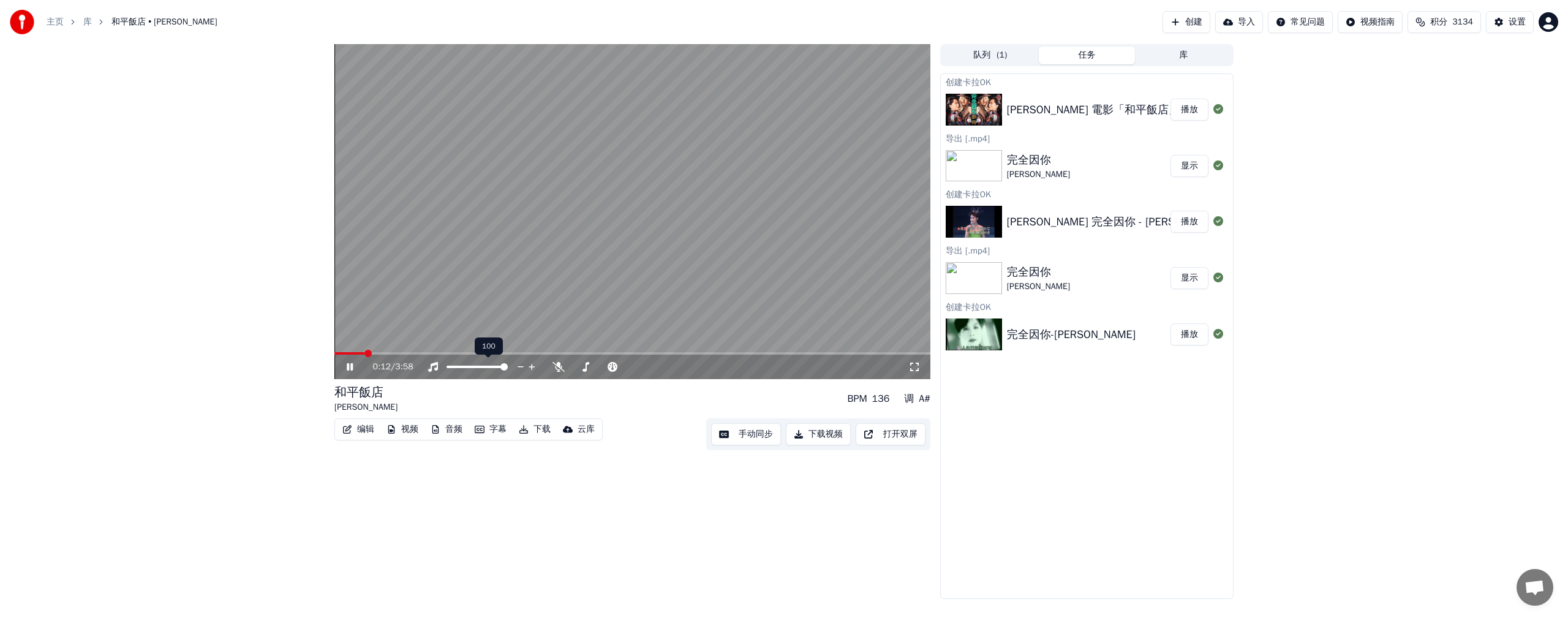 click at bounding box center (368, 353) 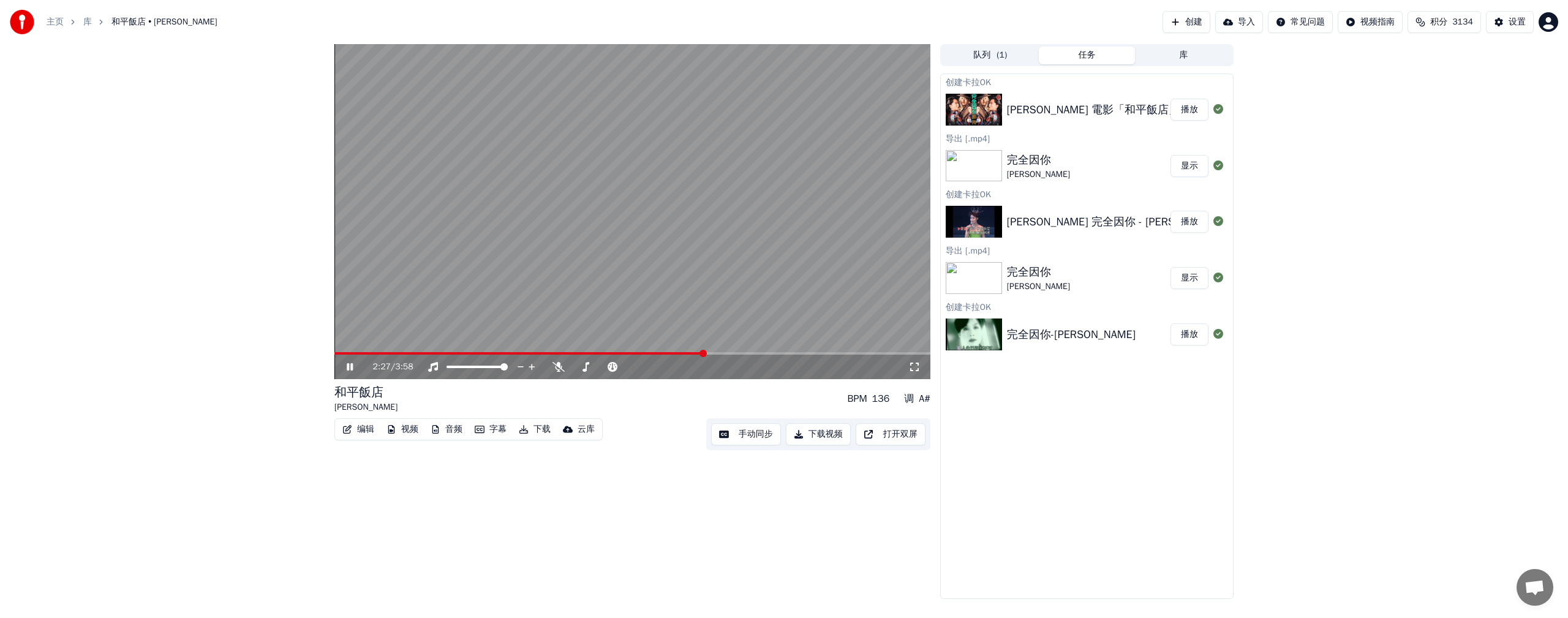 click at bounding box center [632, 211] 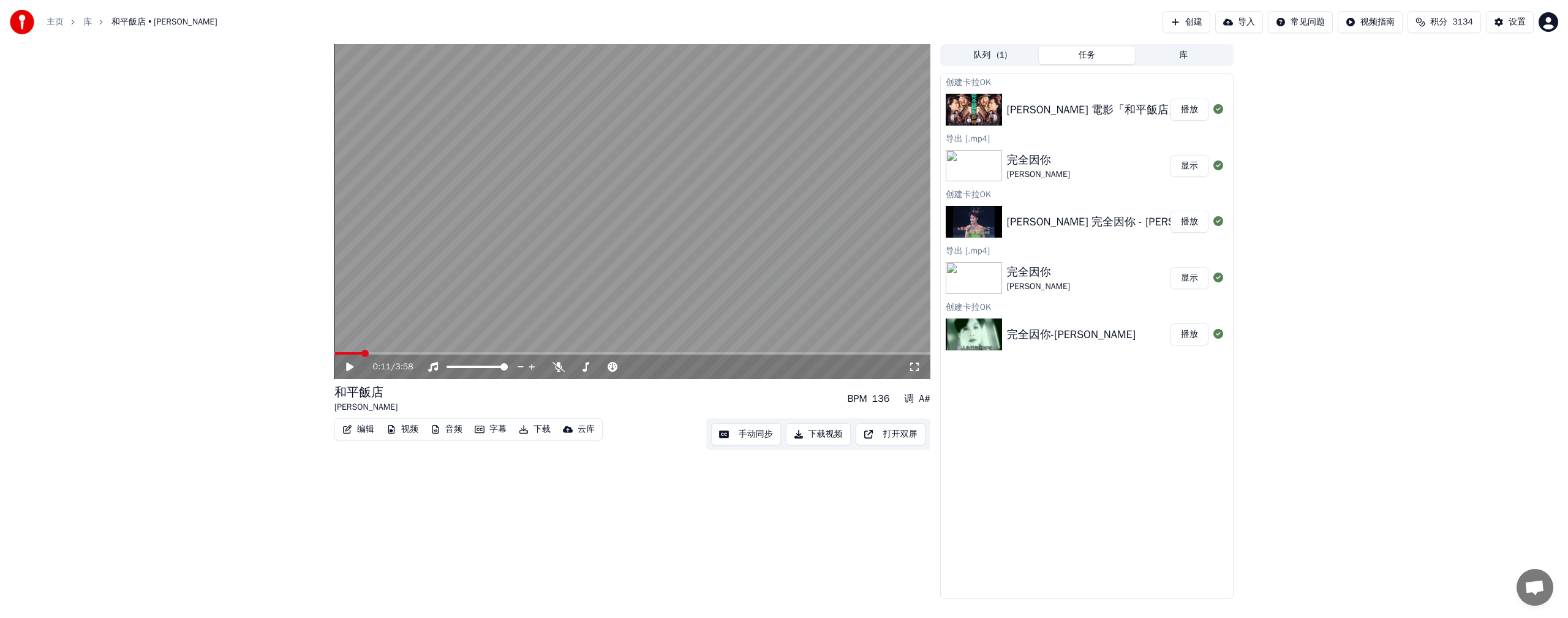 click at bounding box center (365, 353) 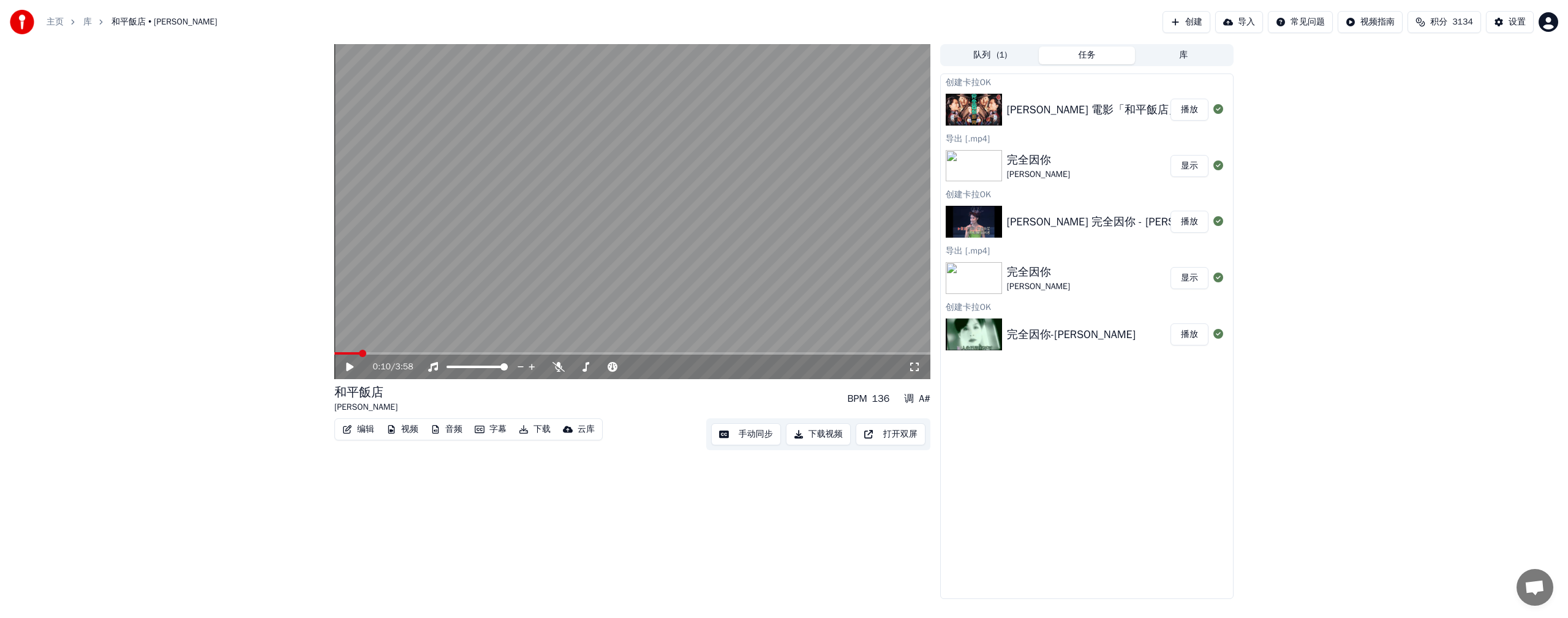 click at bounding box center [632, 211] 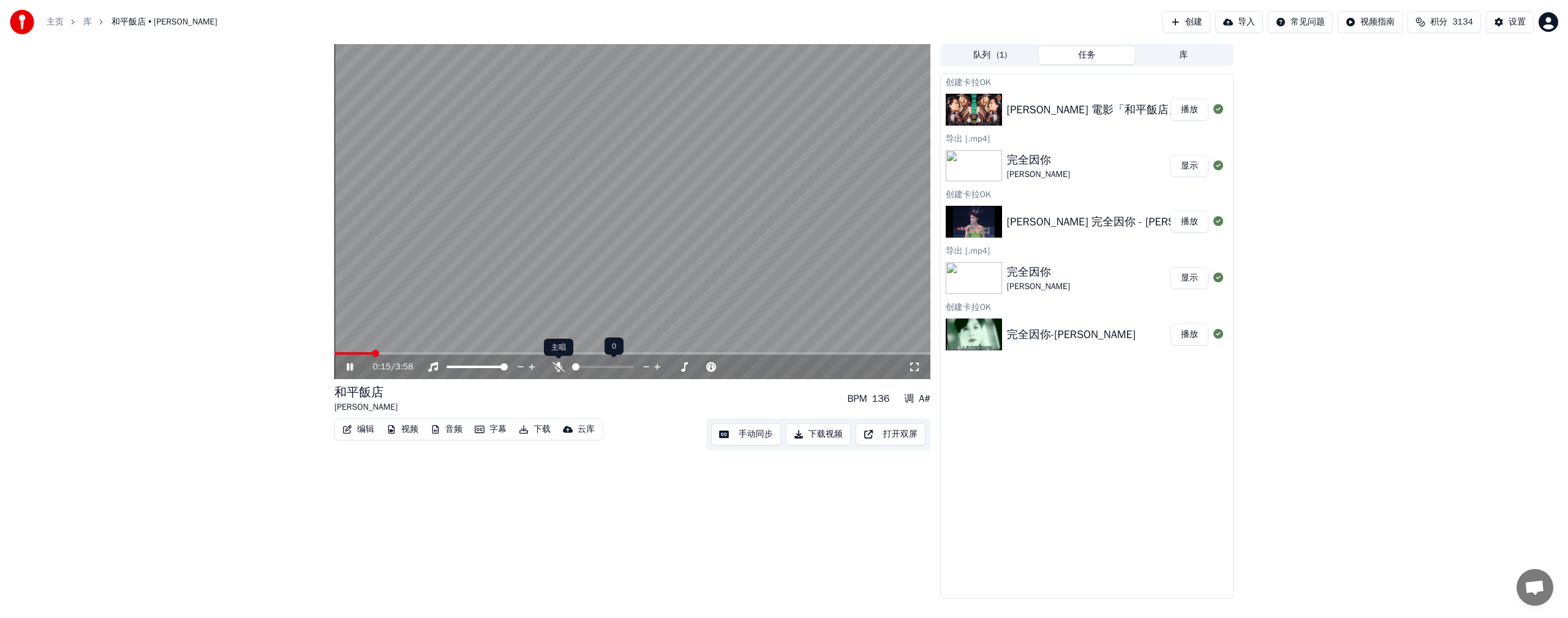 click 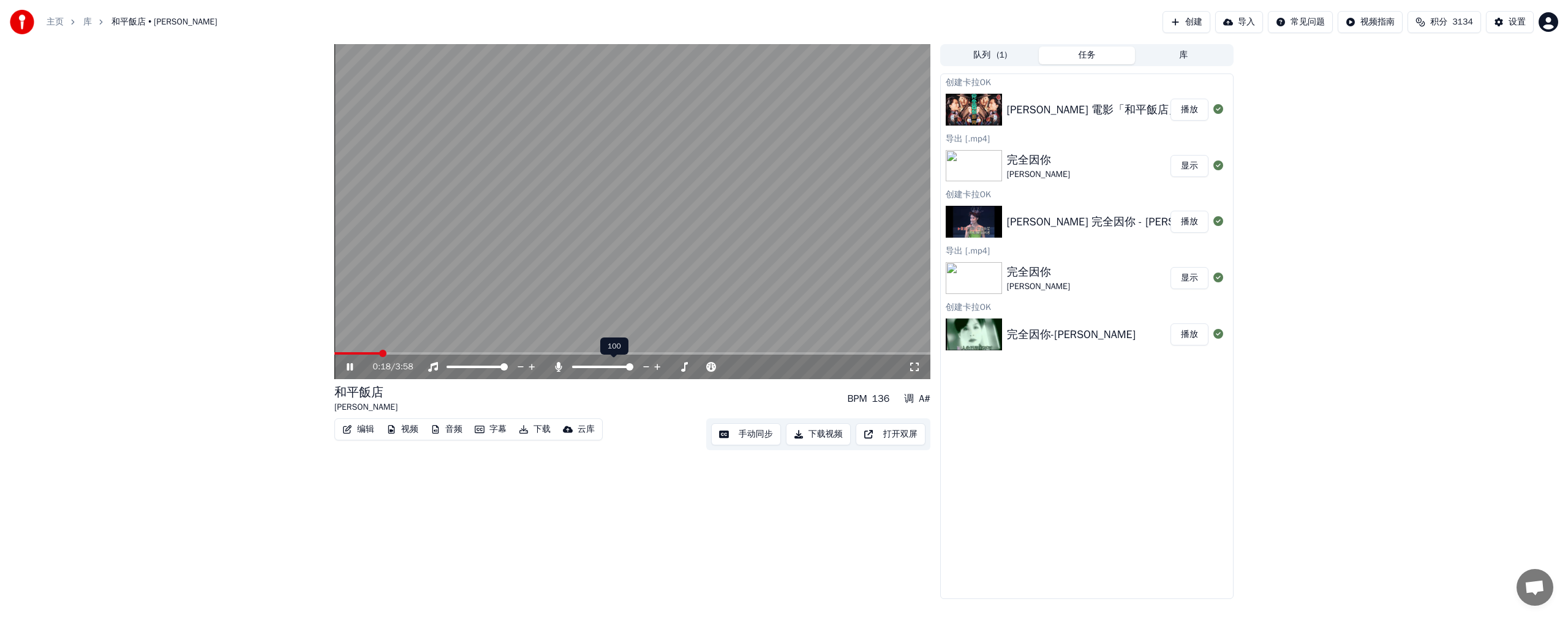 click 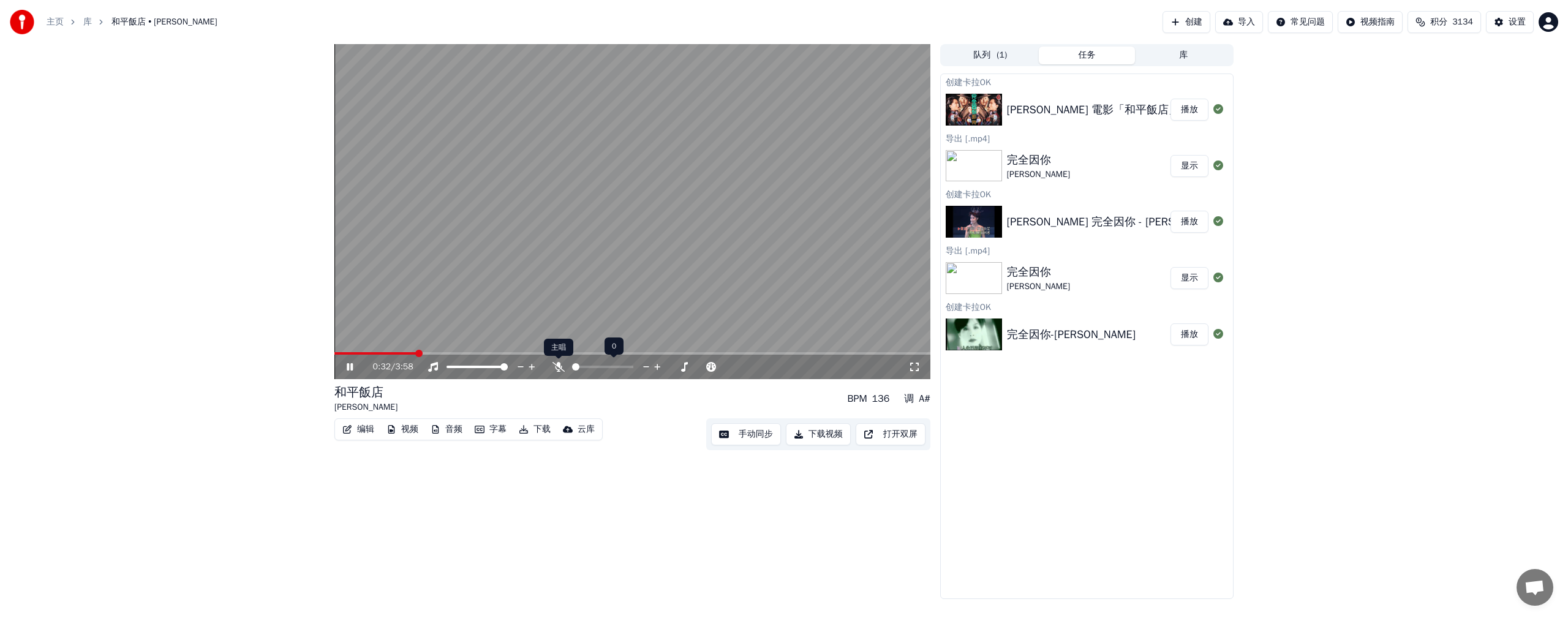 click 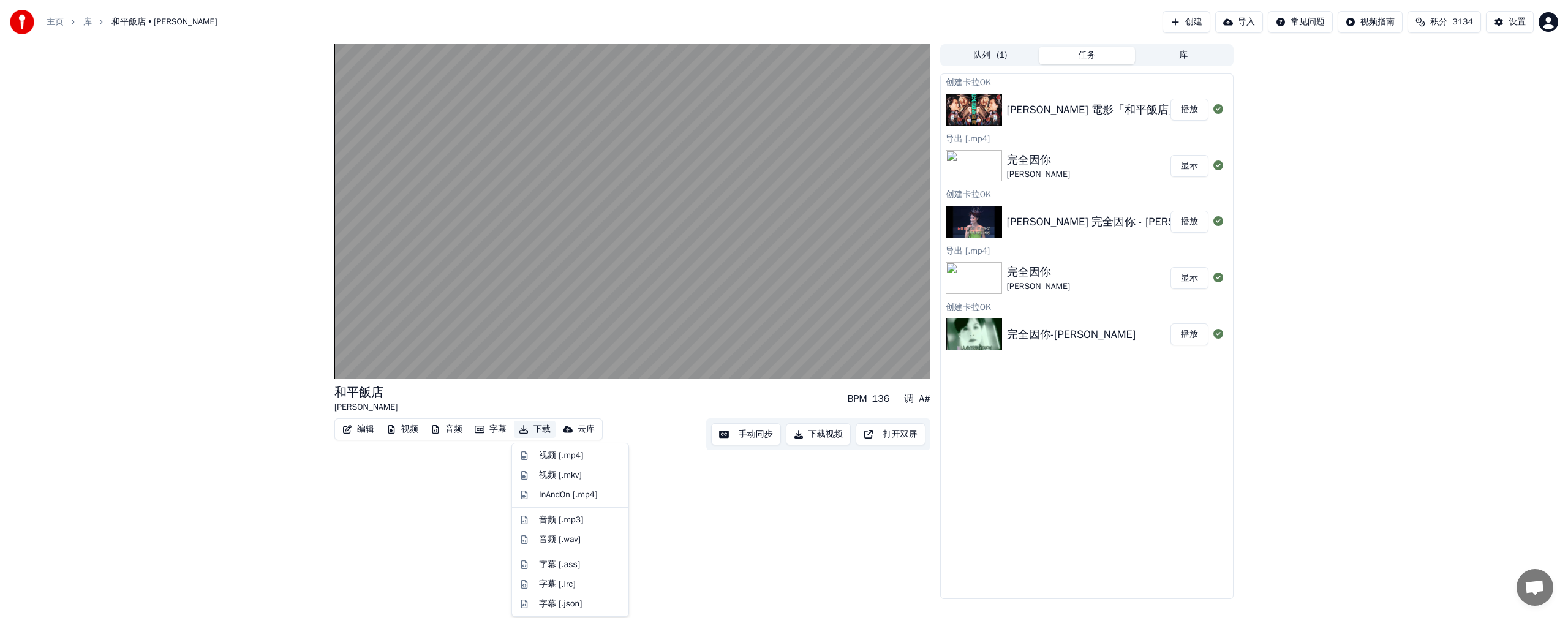 click on "下载" at bounding box center [535, 429] 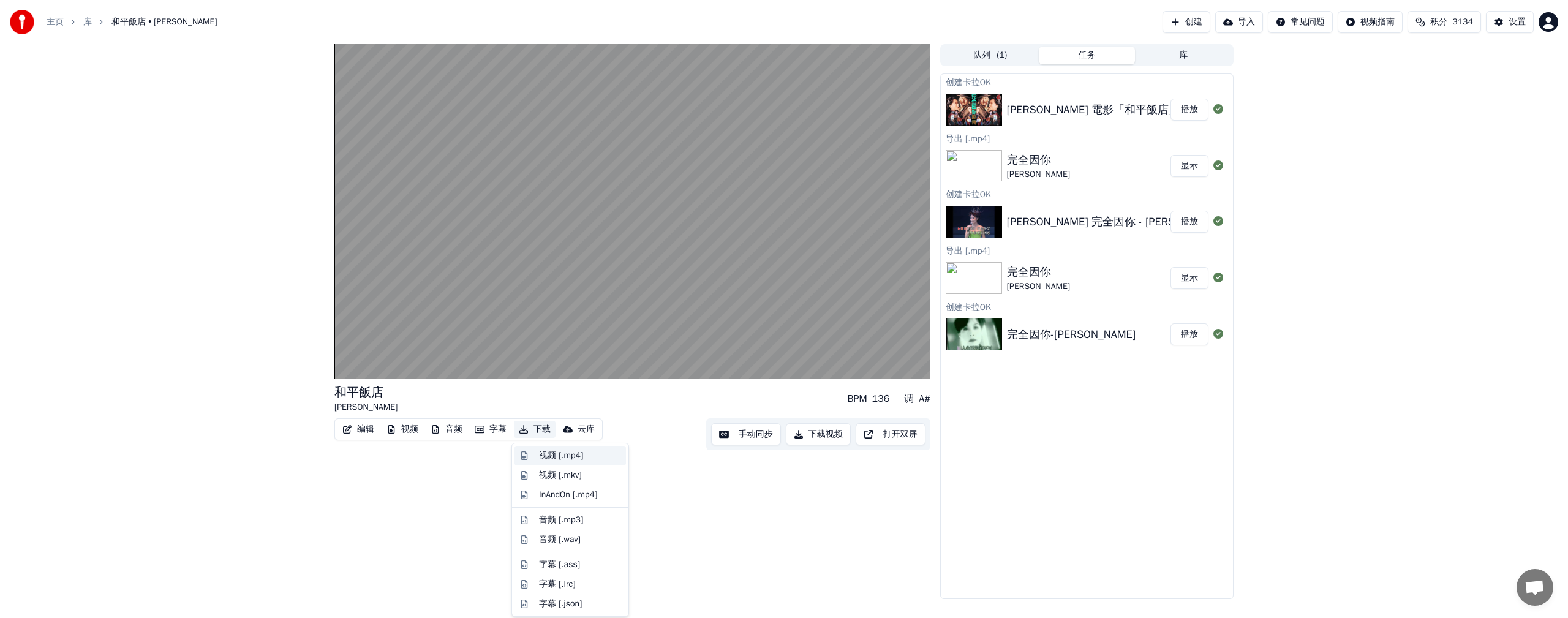 click on "视频 [.mp4]" at bounding box center [561, 456] 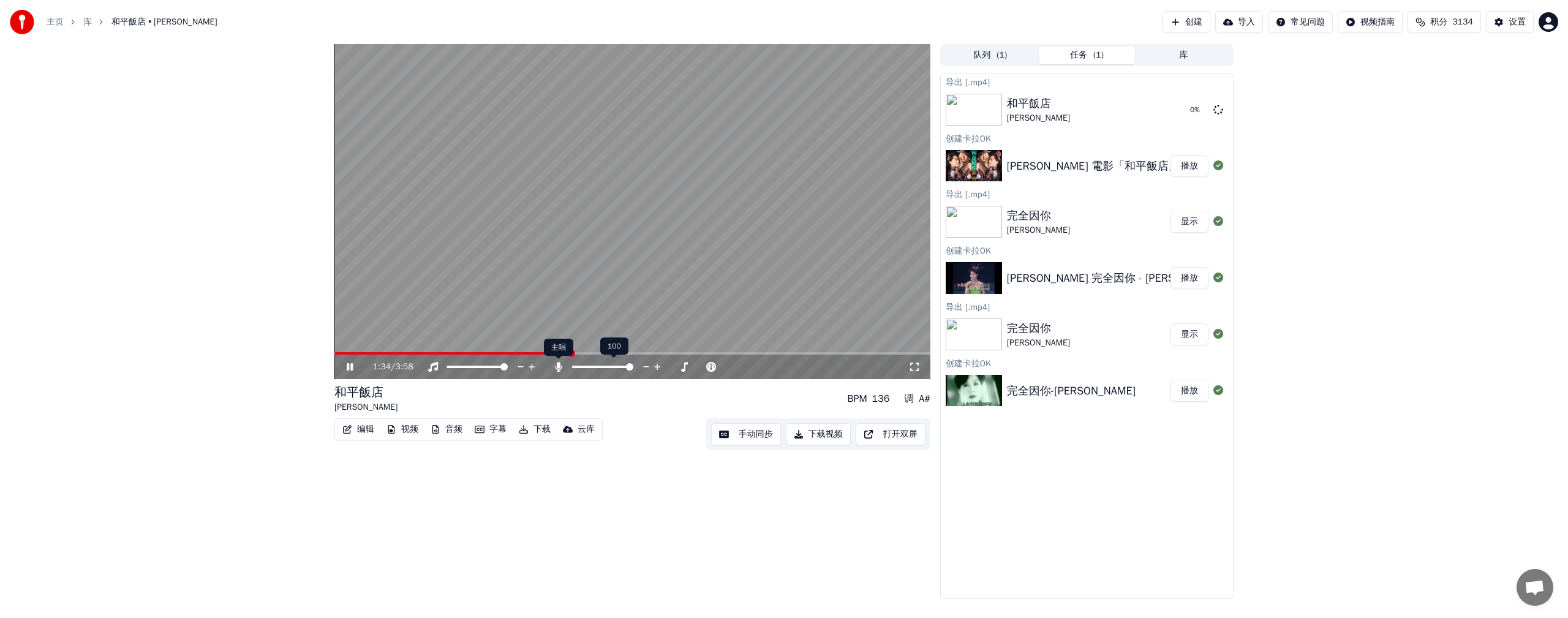 click 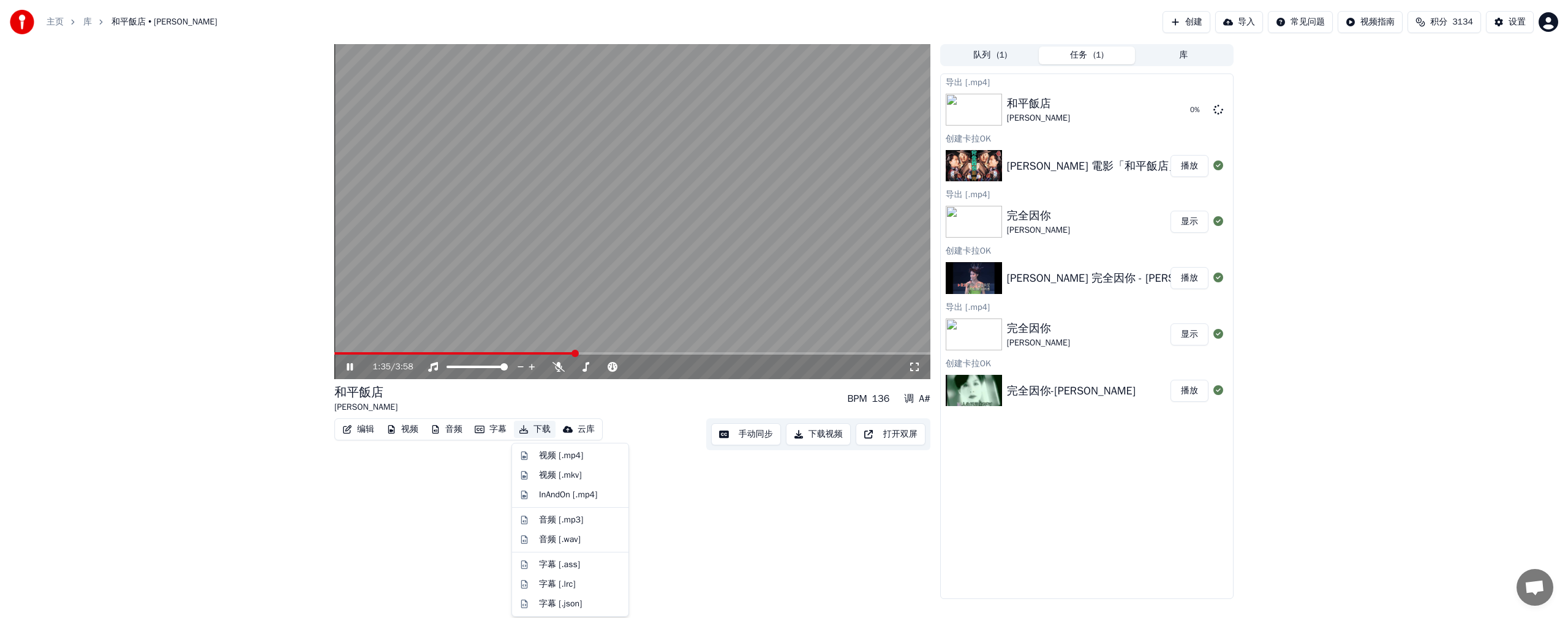 click on "下载" at bounding box center [535, 429] 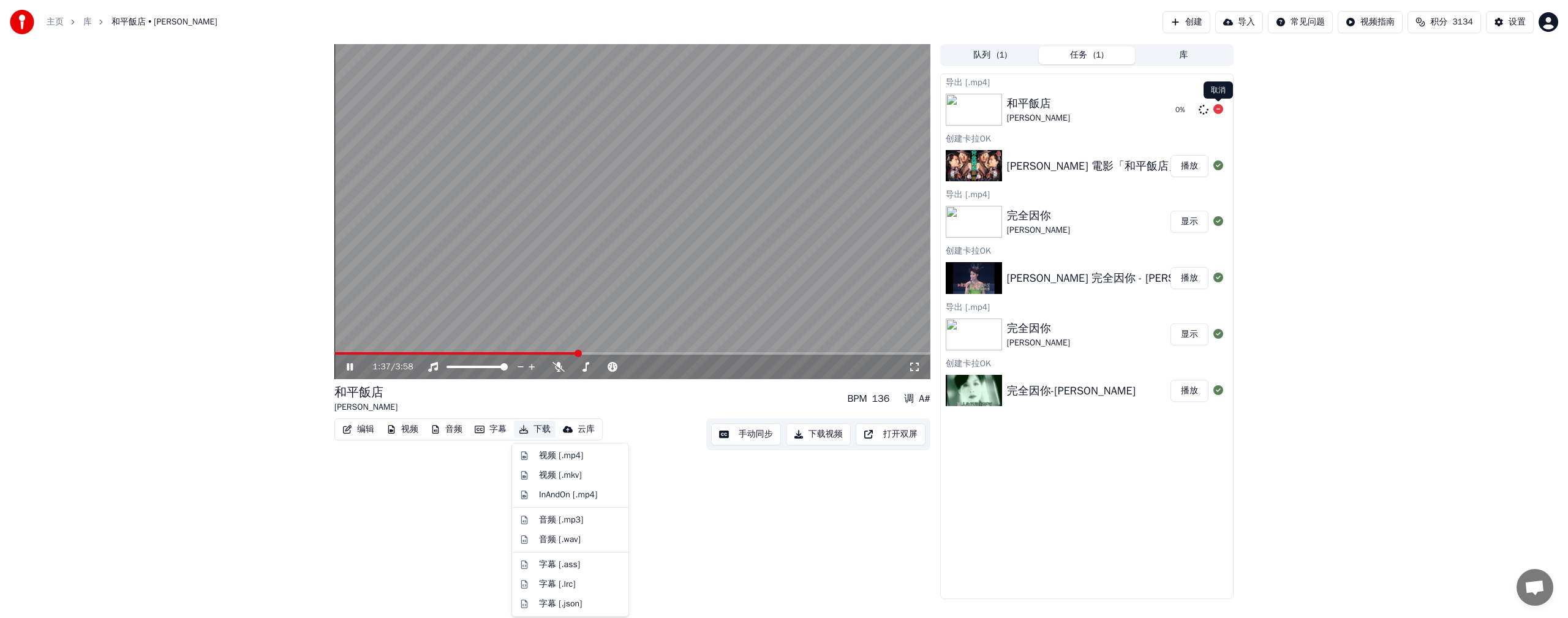 click 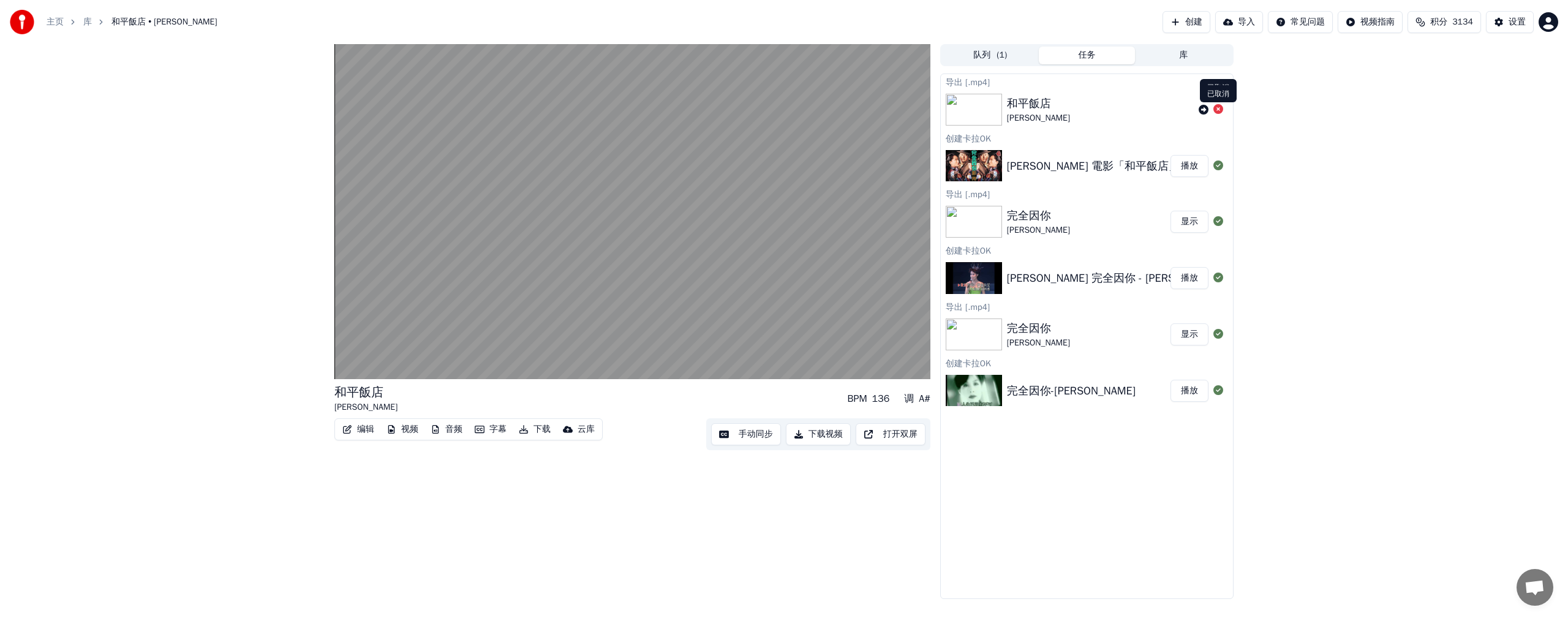 click 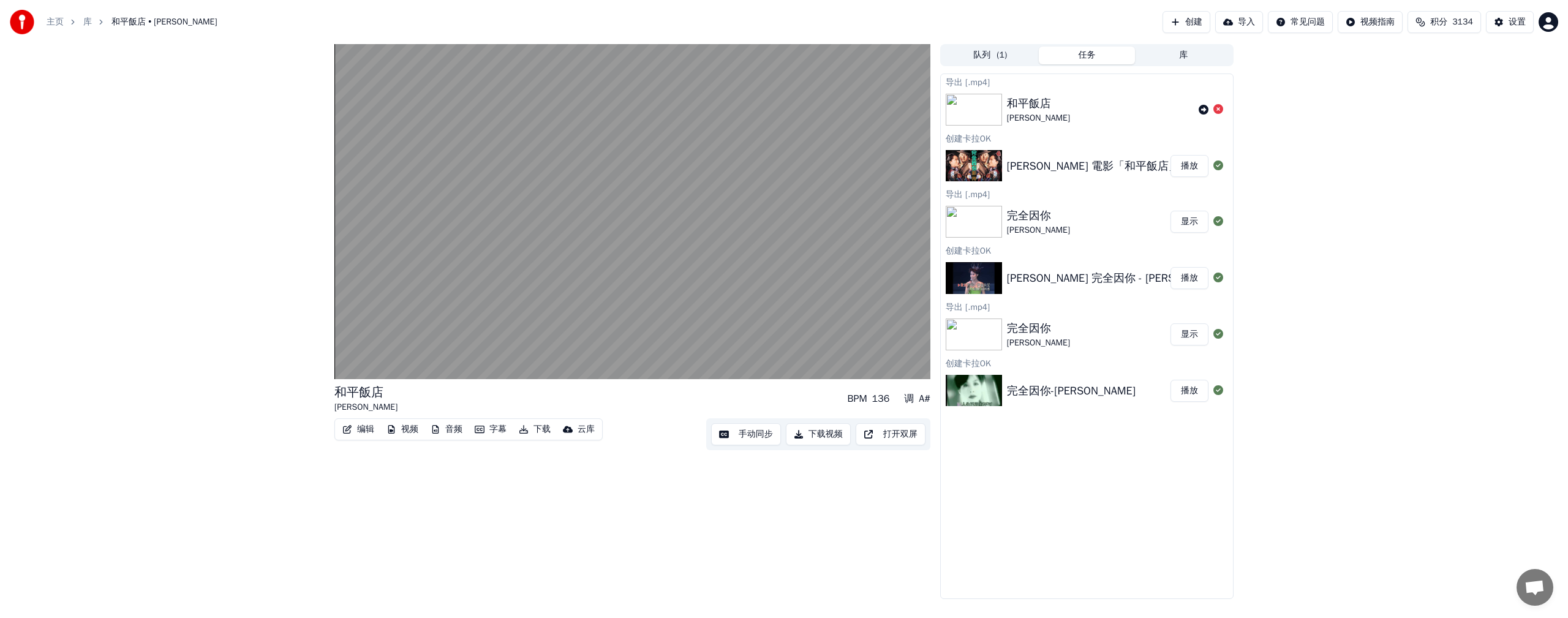 click 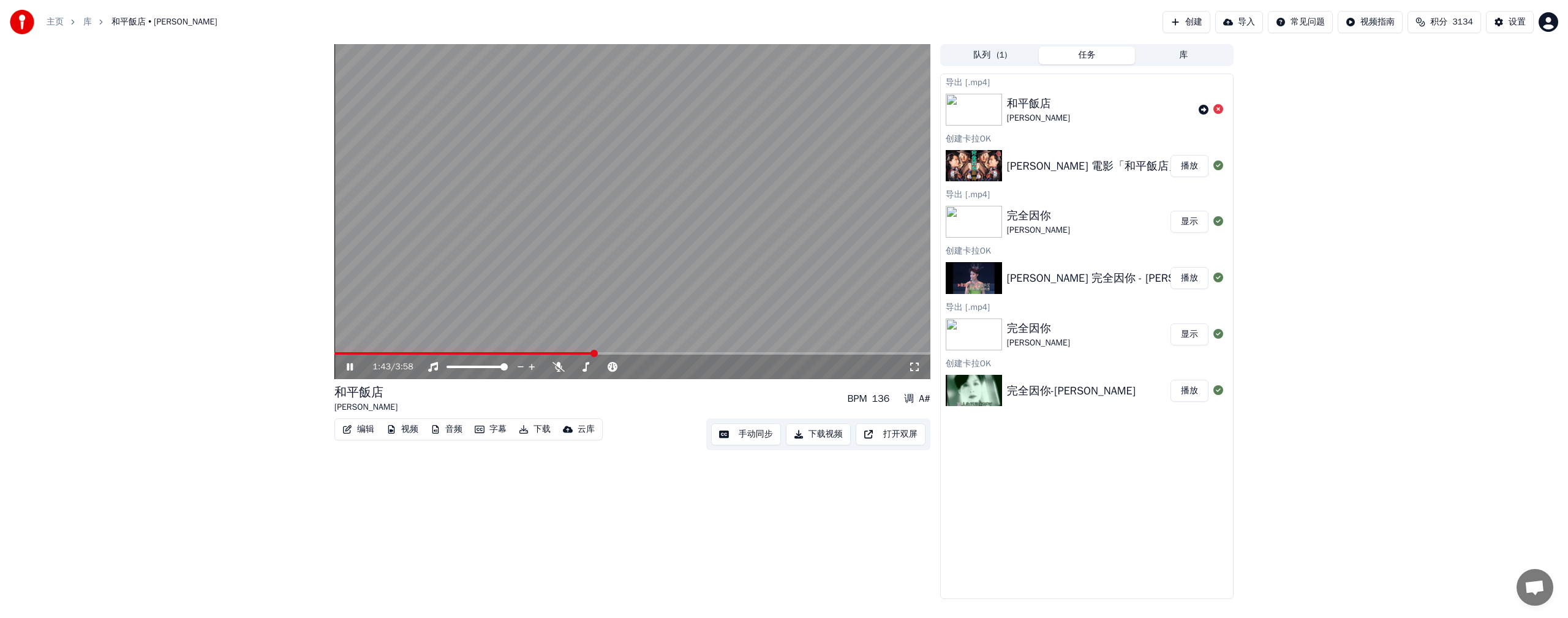 click on "下载" at bounding box center (535, 429) 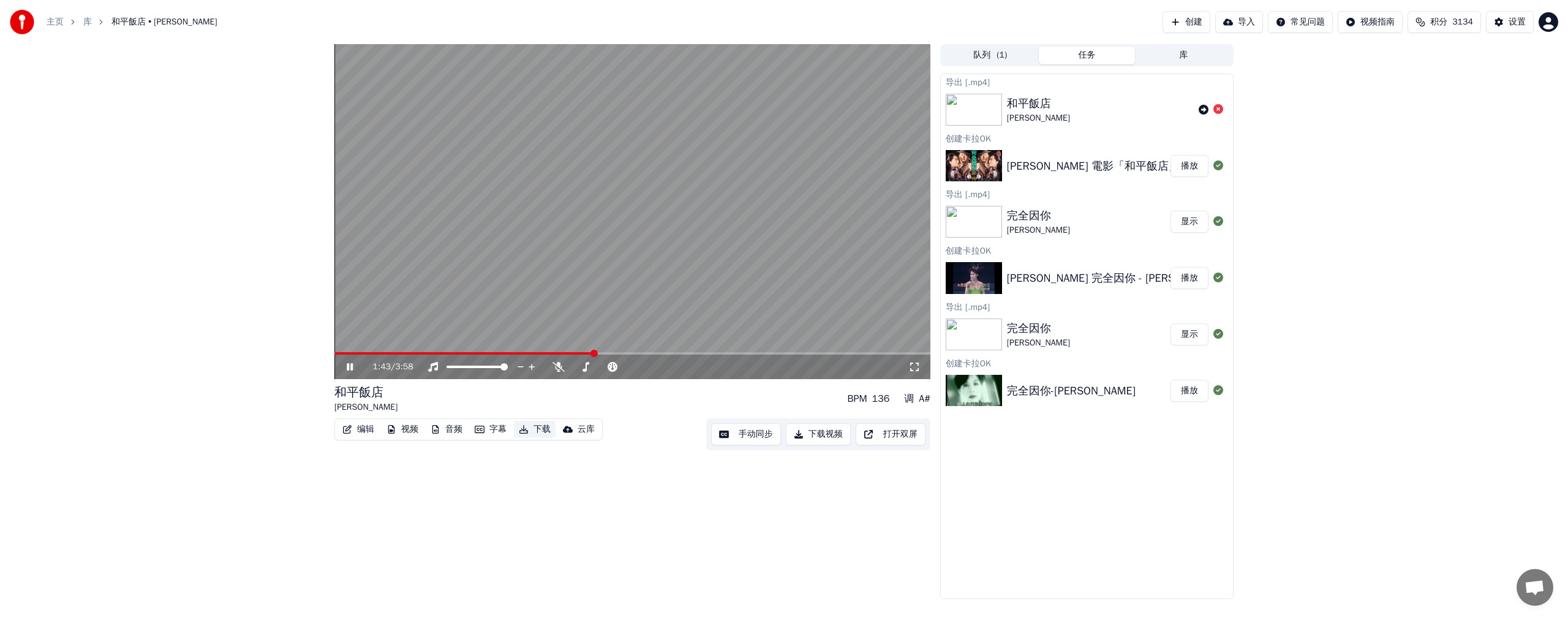 click on "下载" at bounding box center [535, 429] 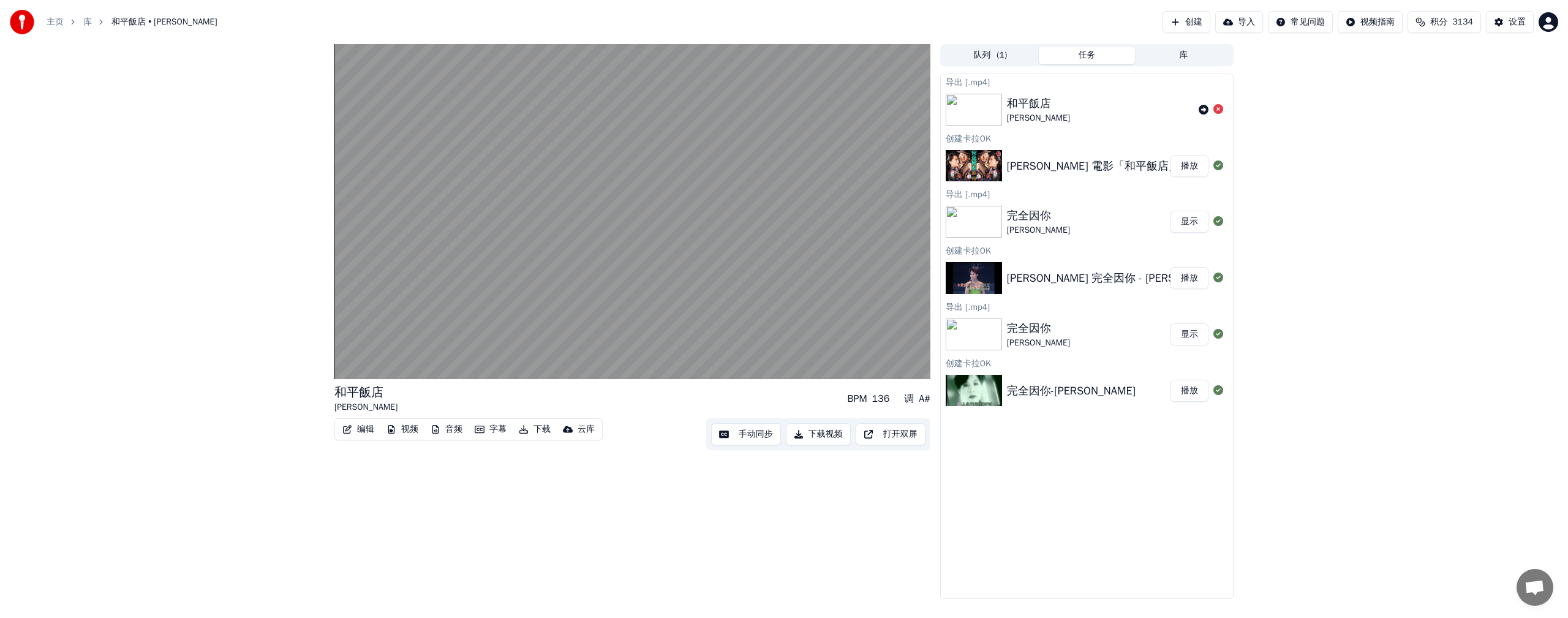 click on "下载" at bounding box center (535, 429) 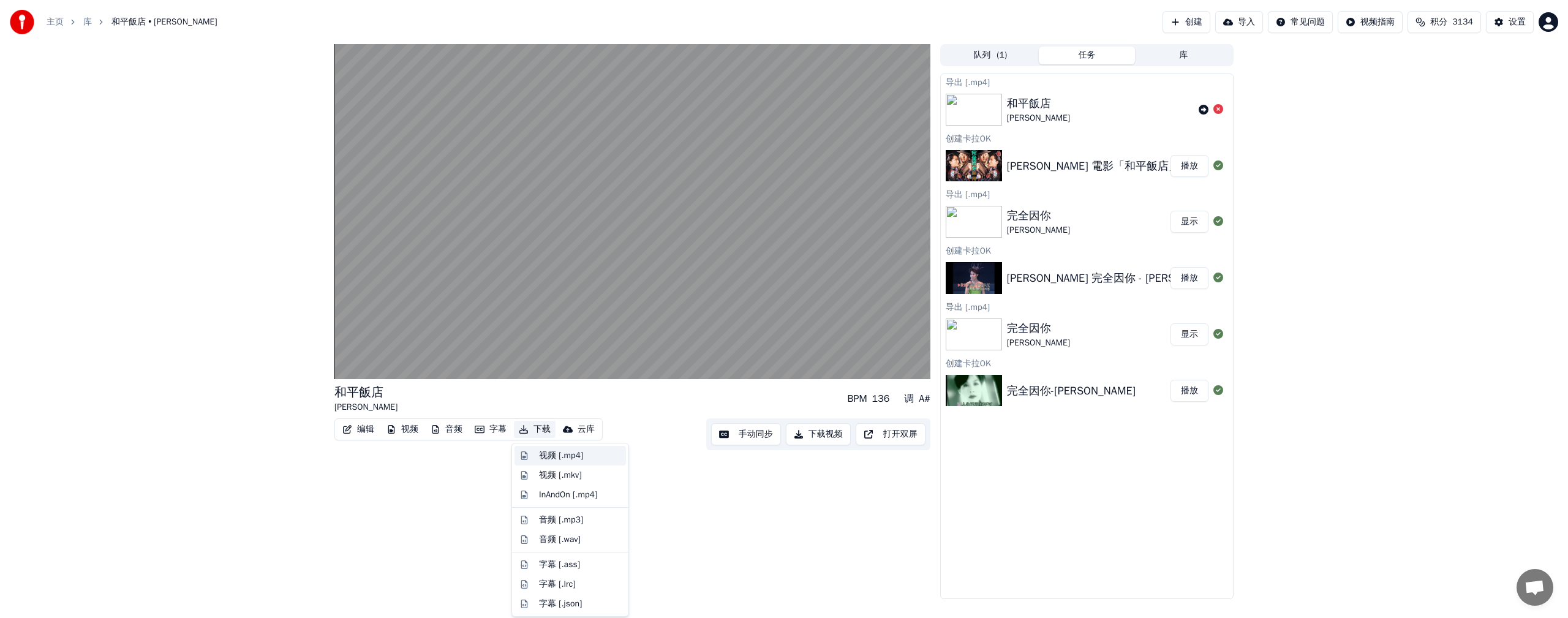 click on "视频 [.mp4]" at bounding box center [561, 456] 